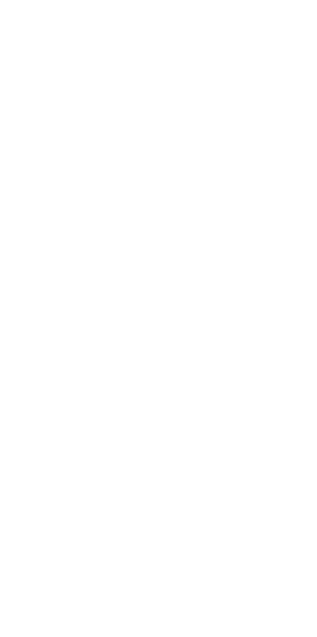 scroll, scrollTop: 0, scrollLeft: 0, axis: both 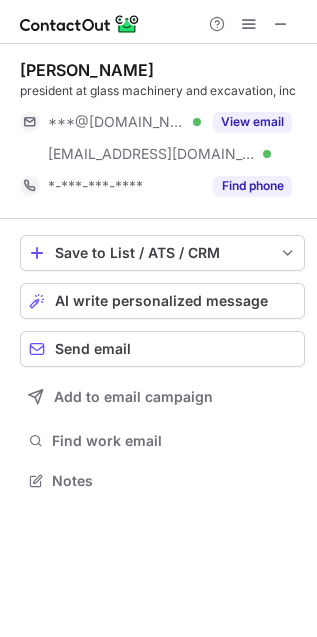 click on "president at glass machinery and excavation, inc" at bounding box center [162, 91] 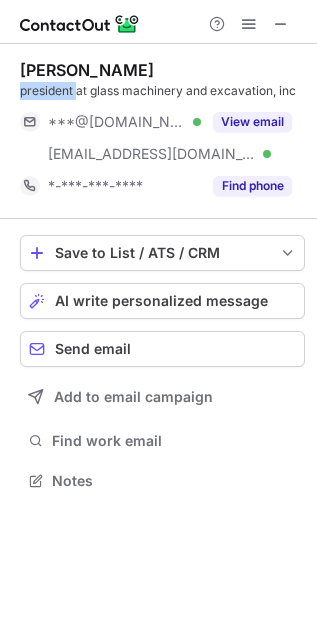 click on "president at glass machinery and excavation, inc" at bounding box center [162, 91] 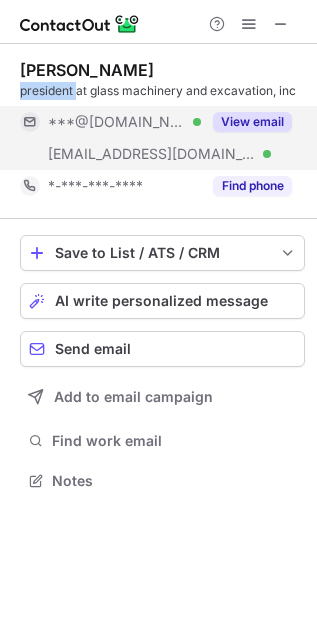 click on "View email" at bounding box center (252, 122) 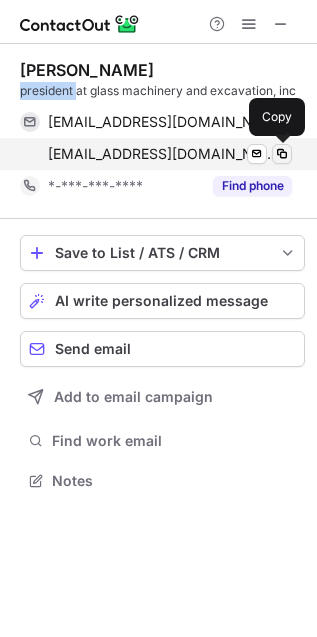 click at bounding box center (282, 154) 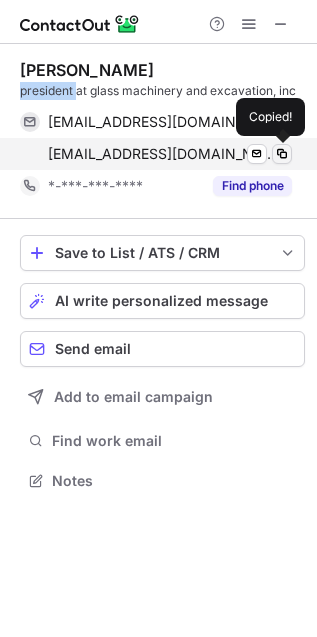 type 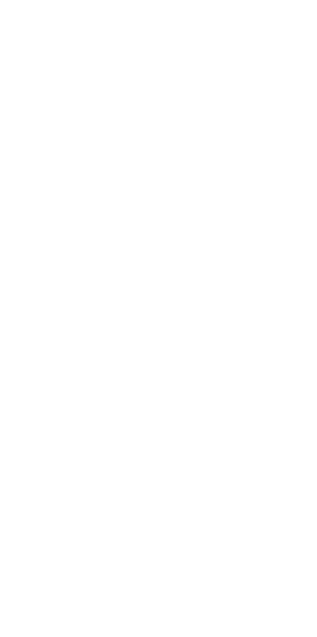 scroll, scrollTop: 0, scrollLeft: 0, axis: both 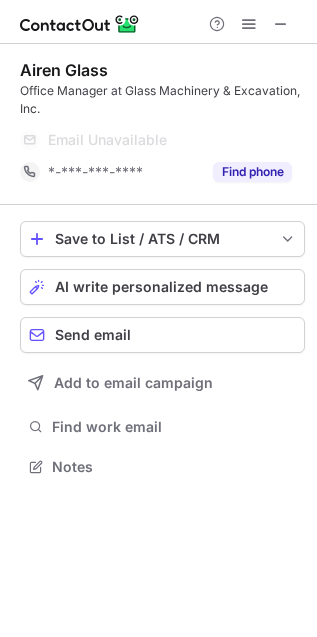 click on "Airen Glass" at bounding box center (64, 70) 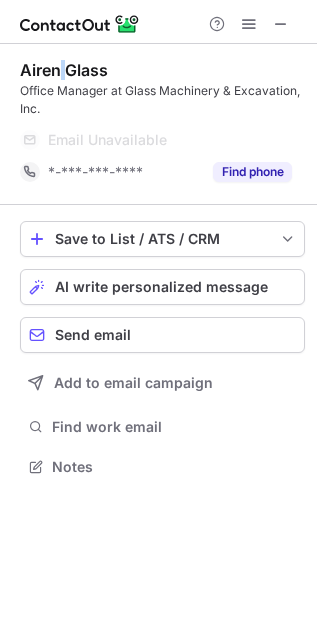 click on "Airen Glass" at bounding box center (64, 70) 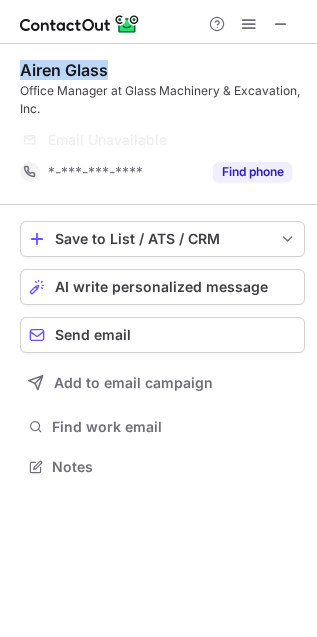 click on "Airen Glass" at bounding box center (64, 70) 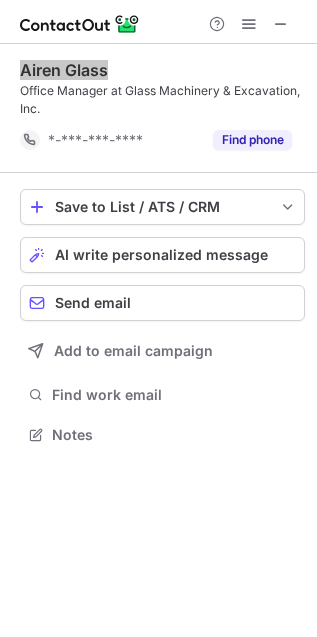 scroll, scrollTop: 421, scrollLeft: 317, axis: both 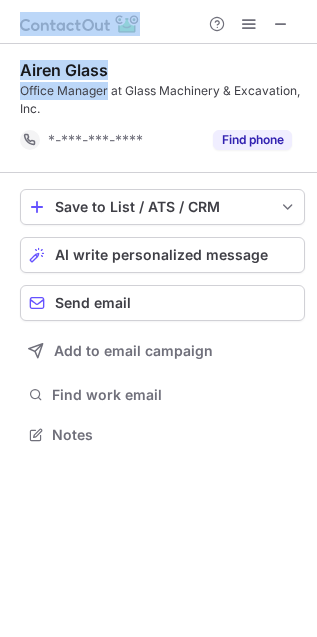 copy on "Airen Glass Office Manager" 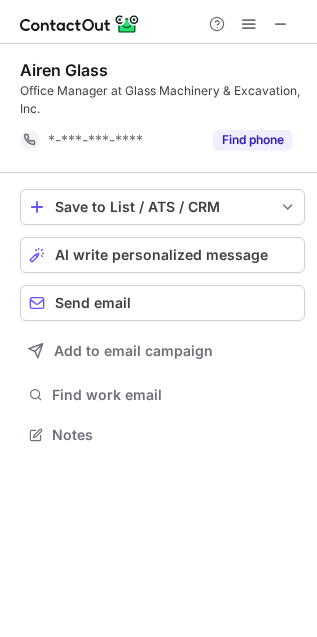 click on "Office Manager at Glass Machinery & Excavation, Inc." at bounding box center (162, 100) 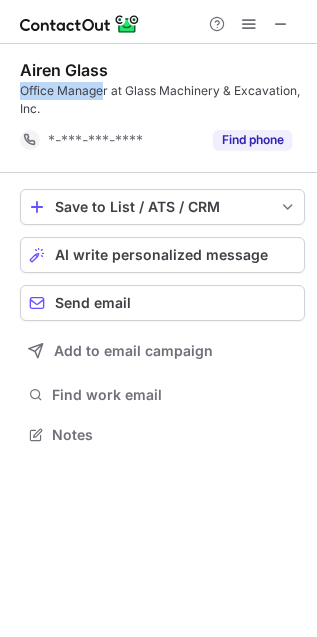 copy on "Office Manage" 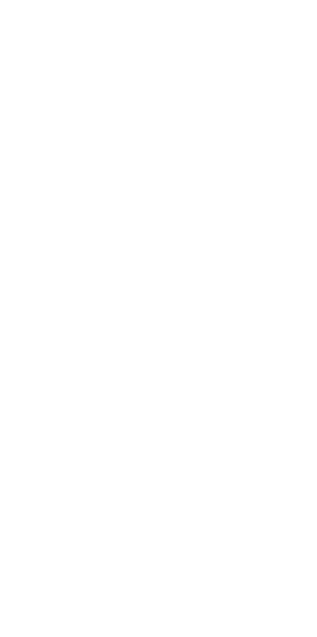 scroll, scrollTop: 0, scrollLeft: 0, axis: both 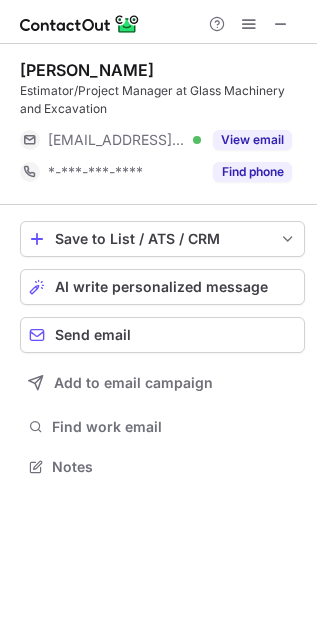 click on "Estimator/Project Manager at Glass Machinery and Excavation" at bounding box center [162, 100] 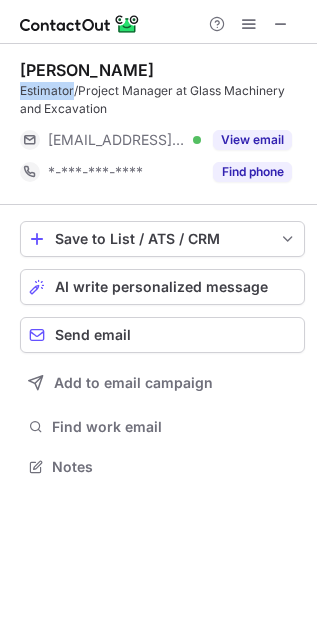 click on "Estimator/Project Manager at Glass Machinery and Excavation" at bounding box center (162, 100) 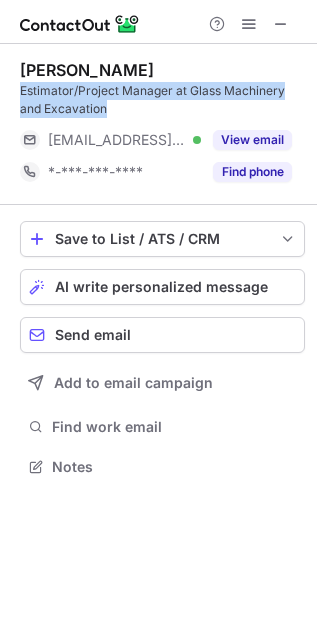 click on "Estimator/Project Manager at Glass Machinery and Excavation" at bounding box center [162, 100] 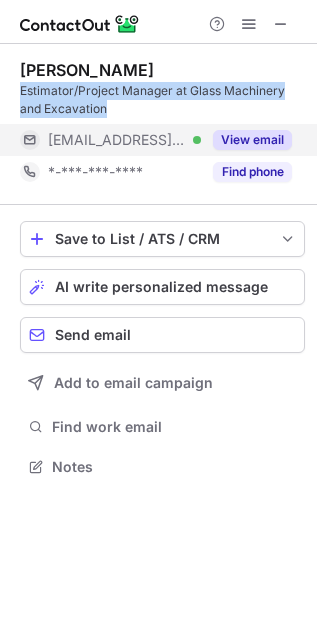 click on "View email" at bounding box center [252, 140] 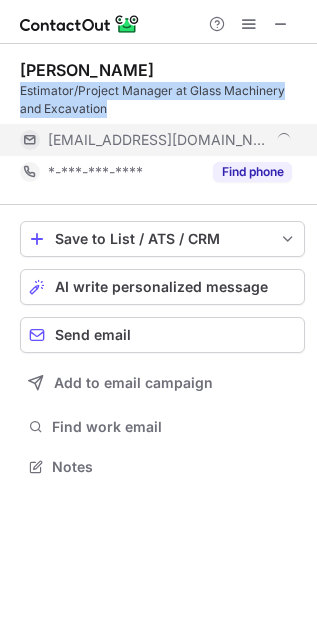 scroll, scrollTop: 11, scrollLeft: 10, axis: both 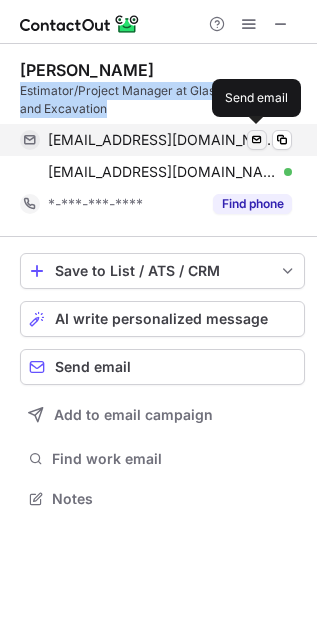 click at bounding box center [257, 140] 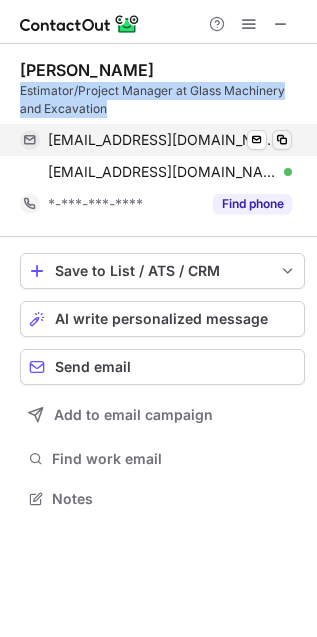 click at bounding box center [282, 140] 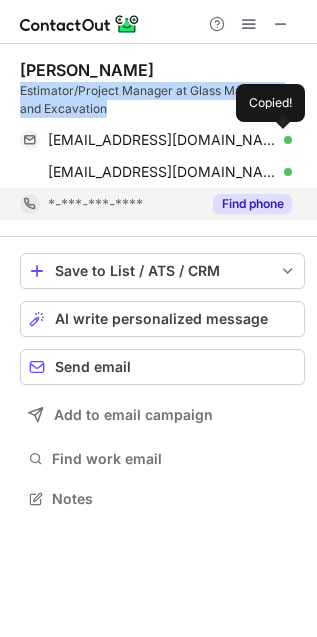 type 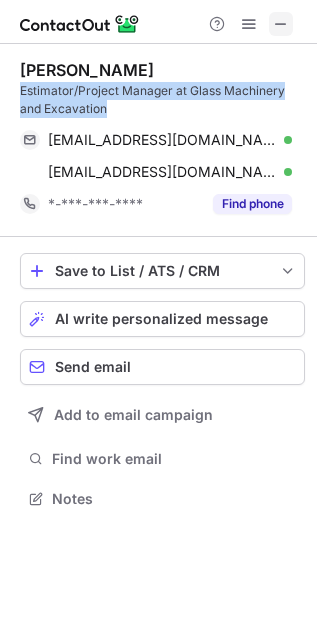 click at bounding box center (281, 24) 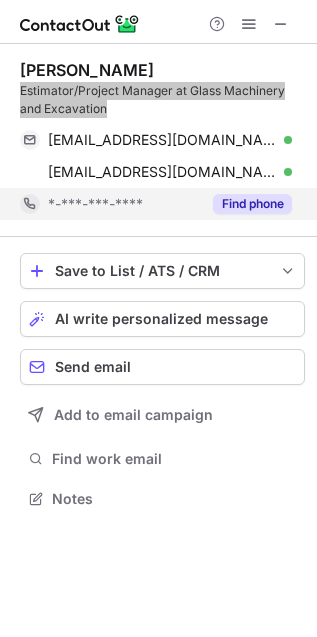 scroll, scrollTop: 442, scrollLeft: 317, axis: both 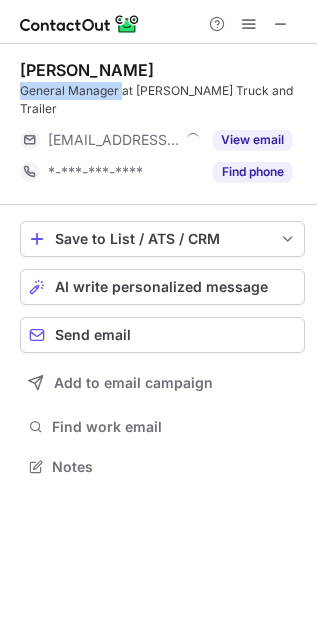 drag, startPoint x: 15, startPoint y: 88, endPoint x: 121, endPoint y: 91, distance: 106.04244 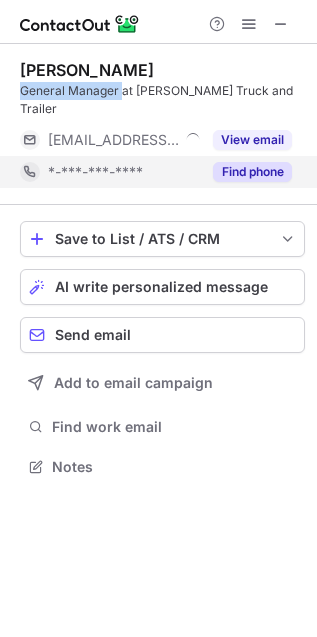 copy on "General Manager" 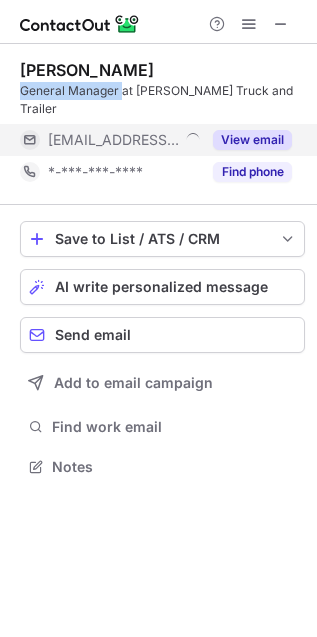 click on "View email" at bounding box center [252, 140] 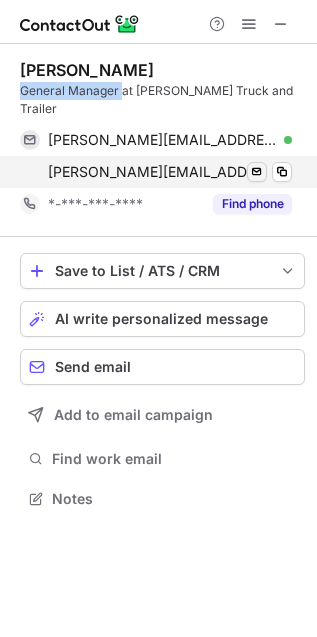 scroll, scrollTop: 10, scrollLeft: 10, axis: both 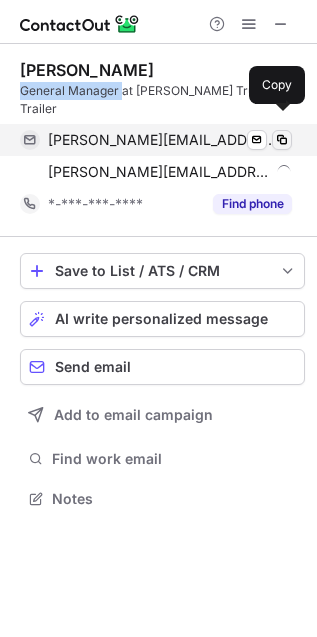 click at bounding box center (282, 140) 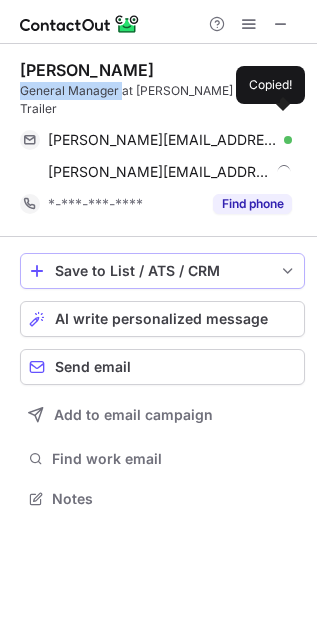 type 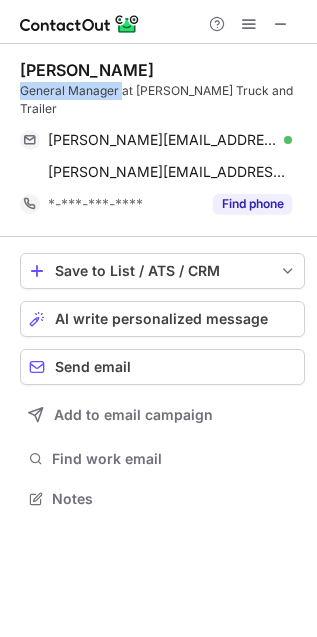 click on "Warren Moe General Manager at Oakes Truck and Trailer" at bounding box center [162, 89] 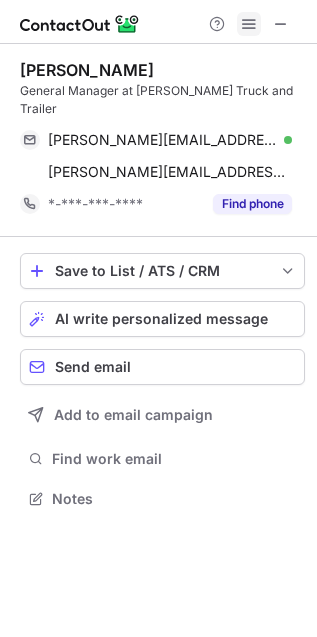 click at bounding box center (249, 24) 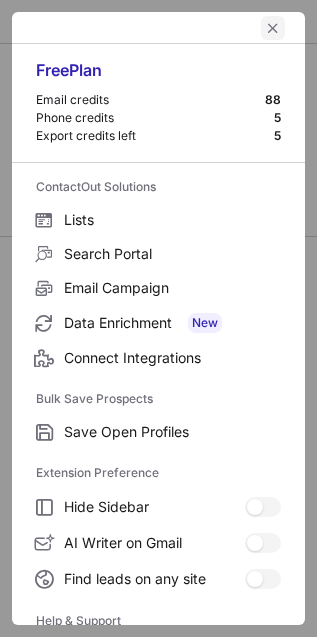 click at bounding box center [273, 28] 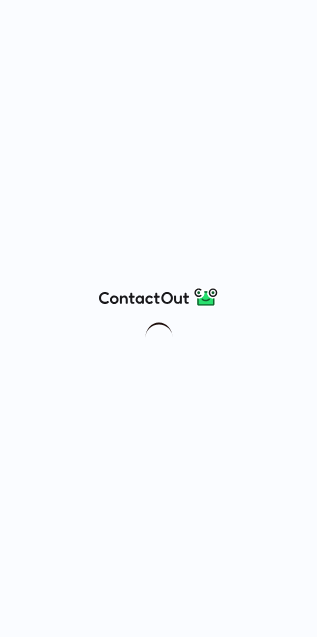 scroll, scrollTop: 0, scrollLeft: 0, axis: both 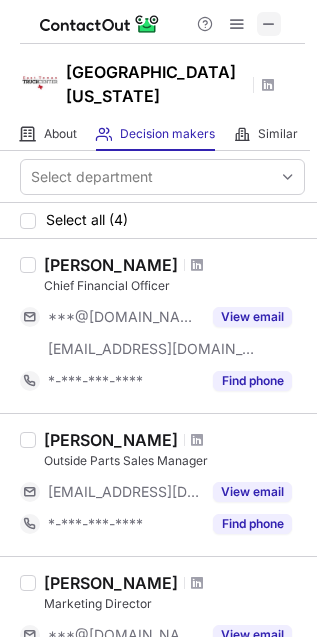 click at bounding box center [269, 24] 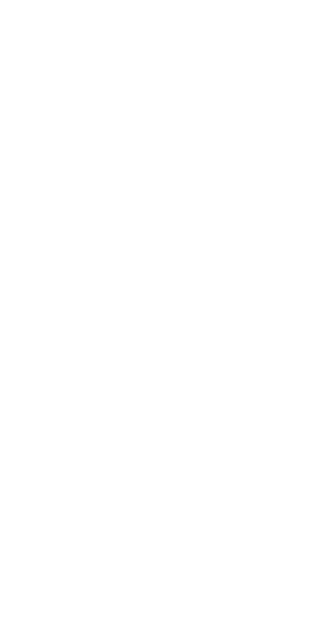 scroll, scrollTop: 0, scrollLeft: 0, axis: both 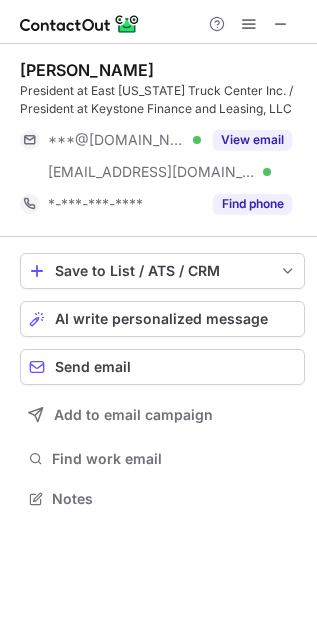 click on "President at East [US_STATE] Truck Center Inc. / President at Keystone Finance and Leasing, LLC" at bounding box center [162, 100] 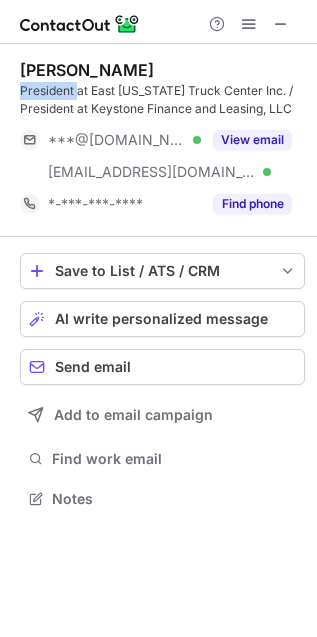click on "President at East [US_STATE] Truck Center Inc. / President at Keystone Finance and Leasing, LLC" at bounding box center [162, 100] 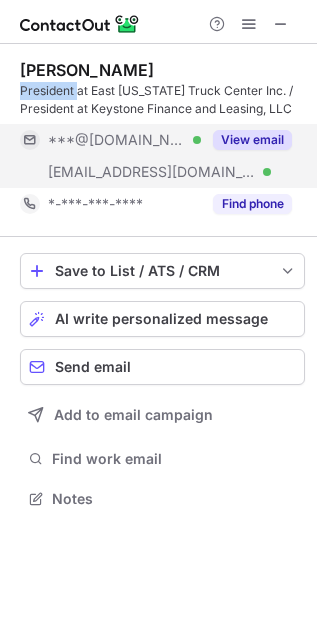 click on "View email" at bounding box center (252, 140) 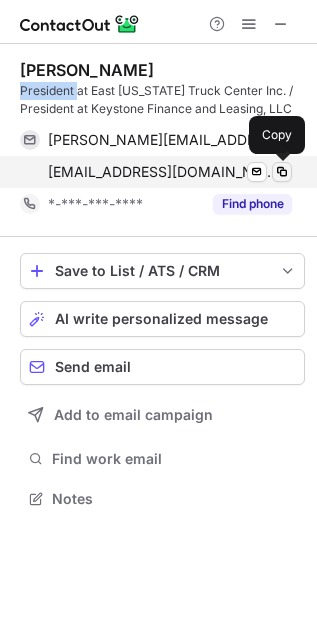 click at bounding box center (282, 172) 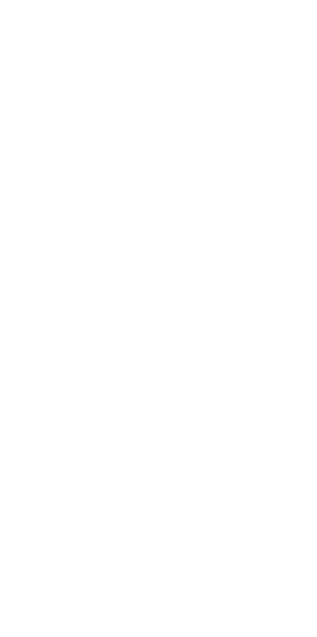 scroll, scrollTop: 0, scrollLeft: 0, axis: both 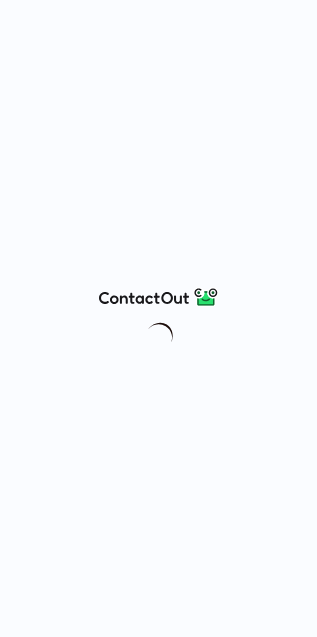 click at bounding box center (158, 318) 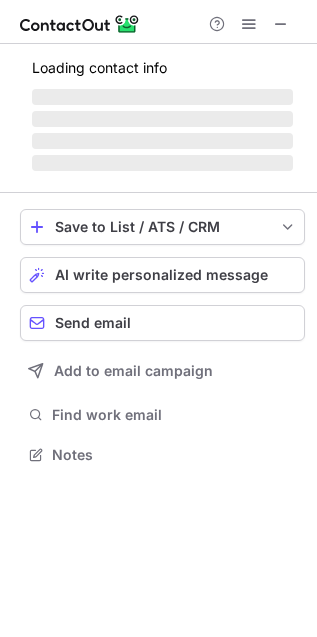 scroll, scrollTop: 11, scrollLeft: 10, axis: both 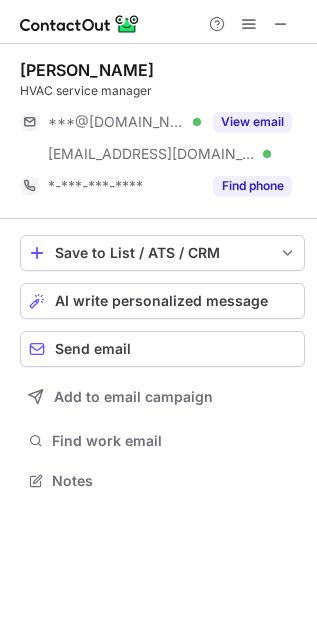 click on "Tom O'Malley" at bounding box center [87, 70] 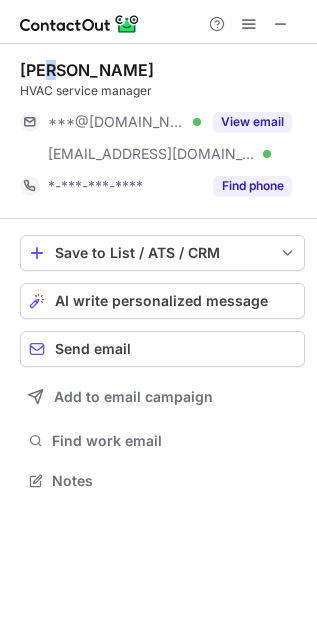 click on "Tom O'Malley" at bounding box center (87, 70) 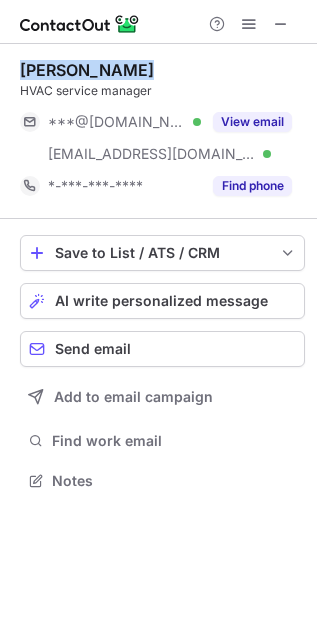 click on "Tom O'Malley" at bounding box center [87, 70] 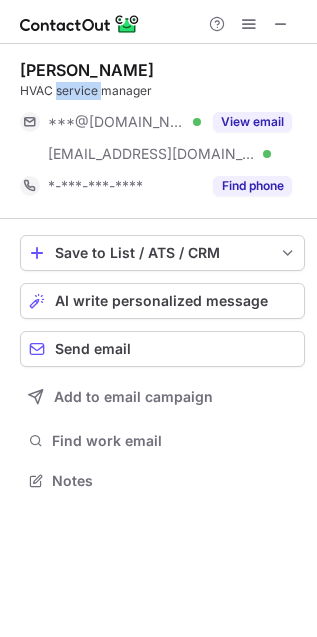 click on "HVAC service manager" at bounding box center (162, 91) 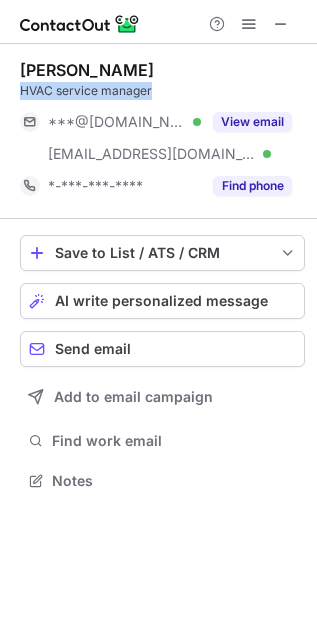 click on "HVAC service manager" at bounding box center [162, 91] 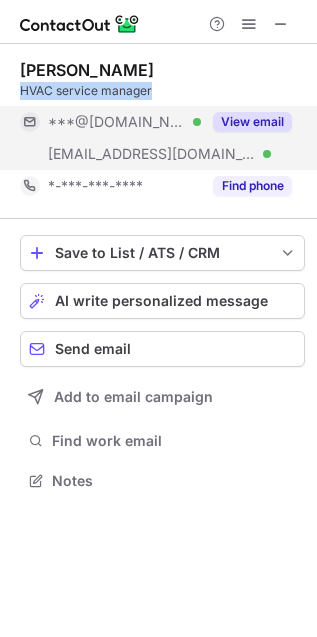 click on "View email" at bounding box center [252, 122] 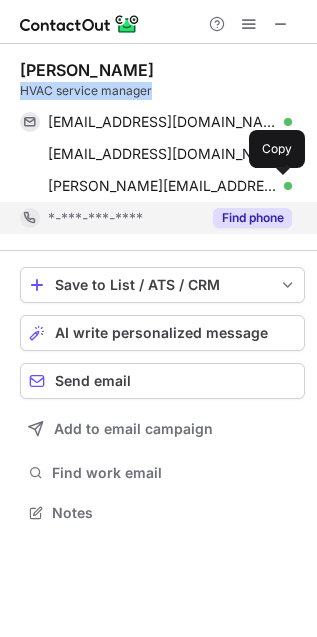 scroll, scrollTop: 10, scrollLeft: 10, axis: both 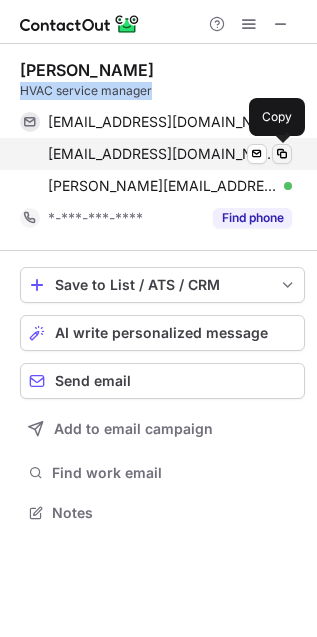 click at bounding box center [282, 154] 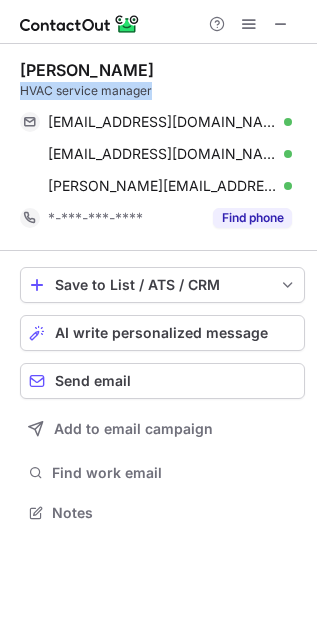 type 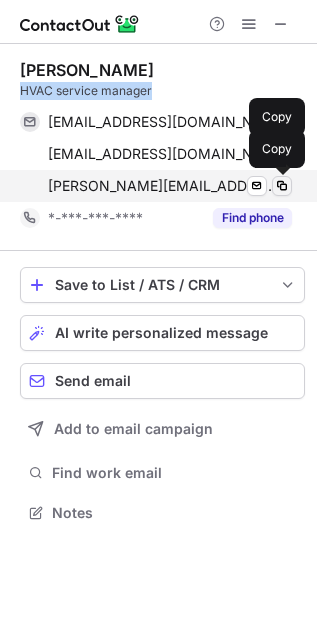 click at bounding box center [282, 186] 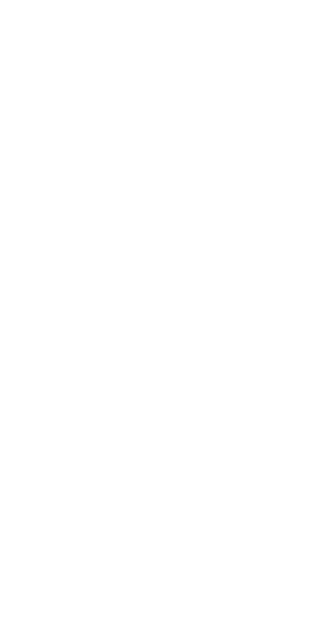 scroll, scrollTop: 0, scrollLeft: 0, axis: both 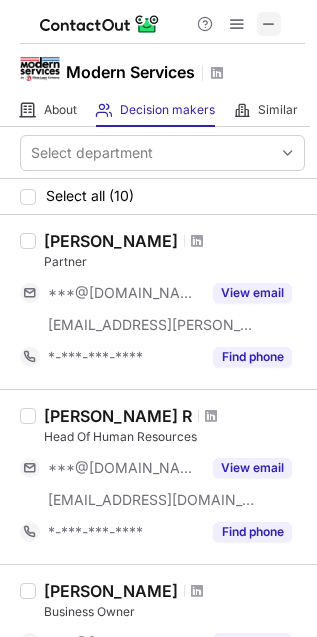 click at bounding box center [269, 24] 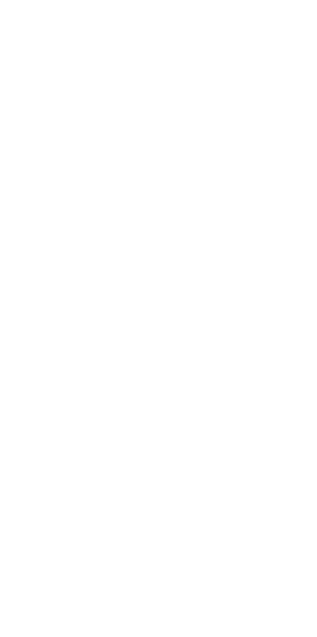 scroll, scrollTop: 0, scrollLeft: 0, axis: both 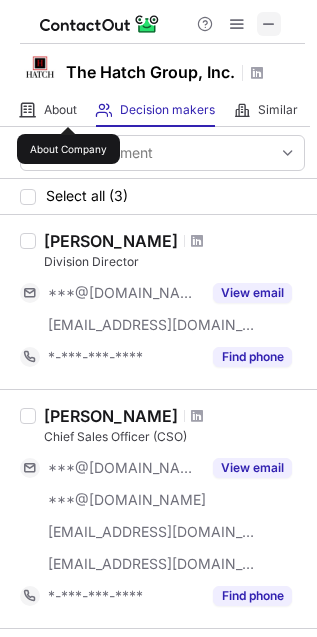 click at bounding box center (269, 24) 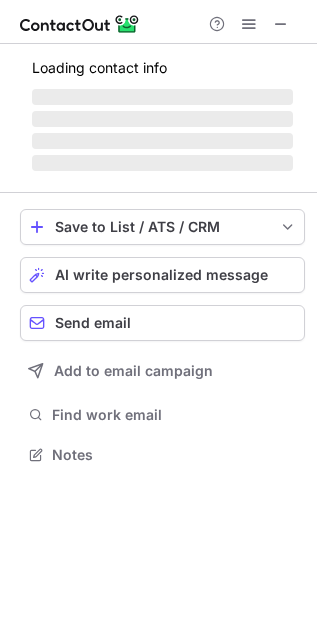 scroll, scrollTop: 11, scrollLeft: 10, axis: both 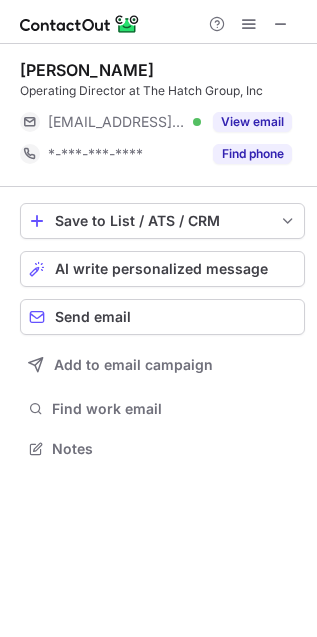 click on "Mollie Lajoie" at bounding box center [87, 70] 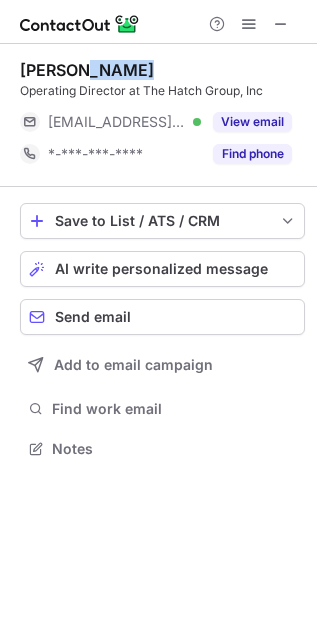 click on "Mollie Lajoie" at bounding box center (87, 70) 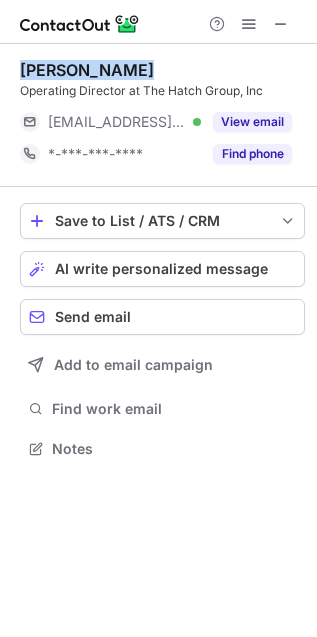click on "Mollie Lajoie" at bounding box center [87, 70] 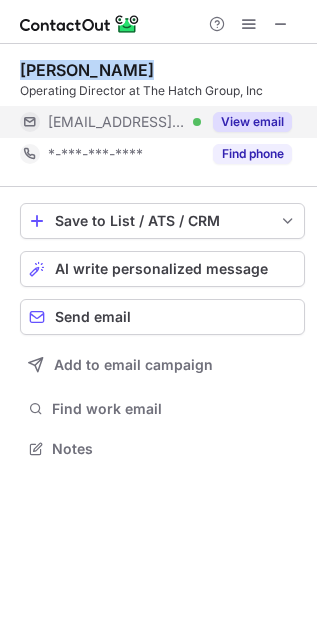 copy on "Mollie Lajoie" 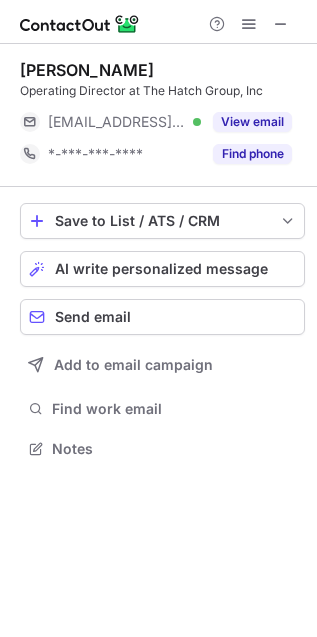 click on "Operating Director at The Hatch Group, Inc" at bounding box center [162, 91] 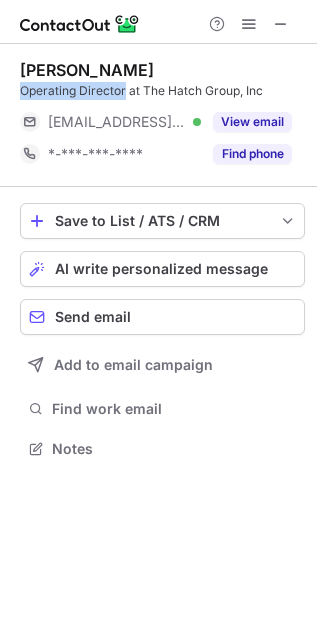 copy on "Operating Director" 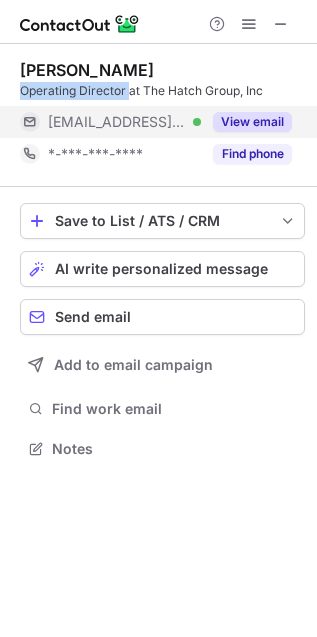 click on "View email" at bounding box center [252, 122] 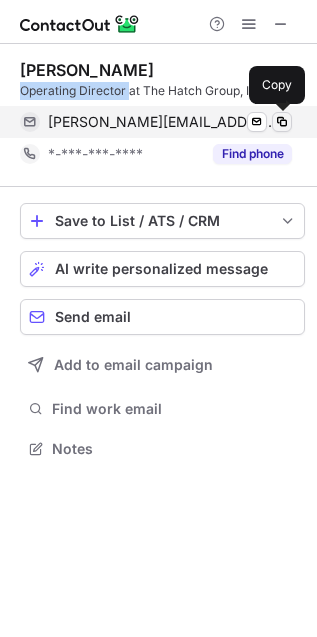 click at bounding box center (282, 122) 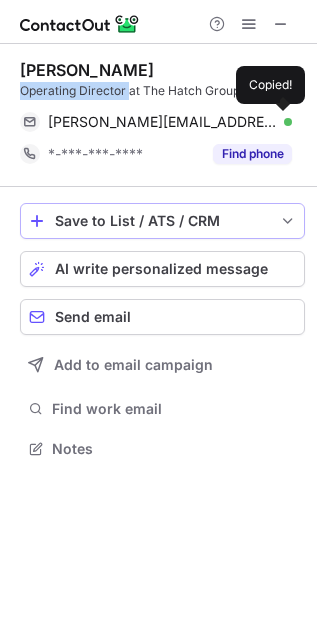 type 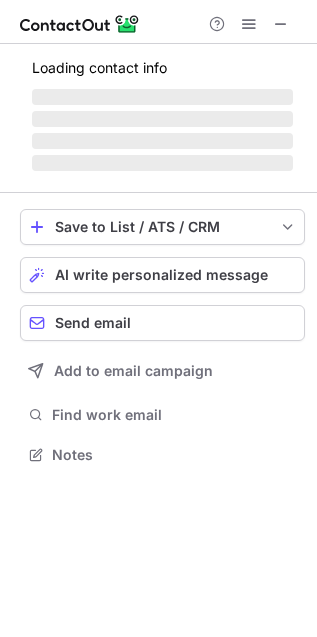 scroll, scrollTop: 11, scrollLeft: 10, axis: both 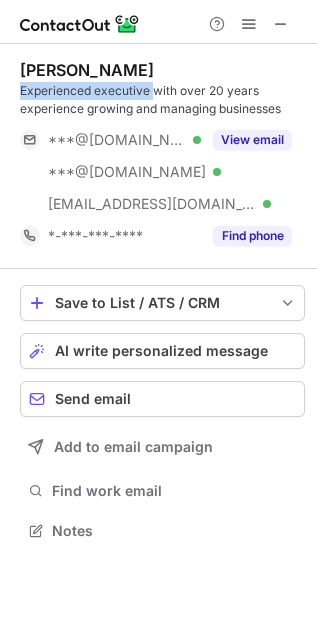 copy on "Experienced executive" 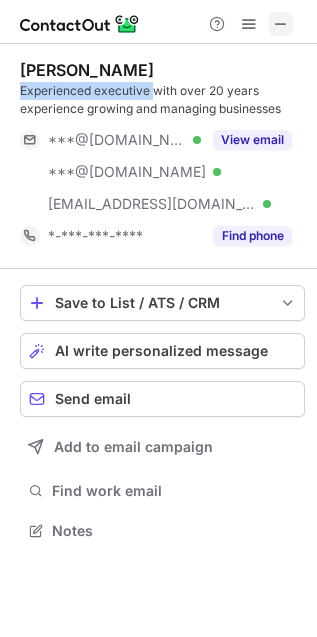 click at bounding box center (281, 24) 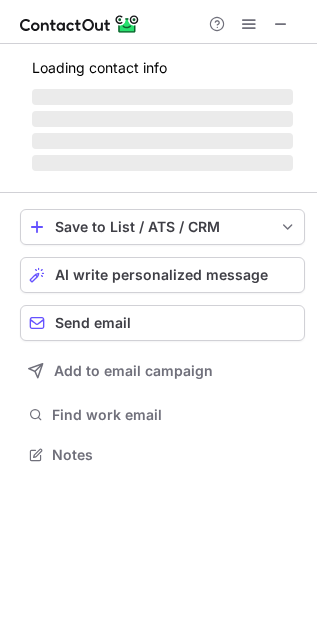 scroll, scrollTop: 442, scrollLeft: 317, axis: both 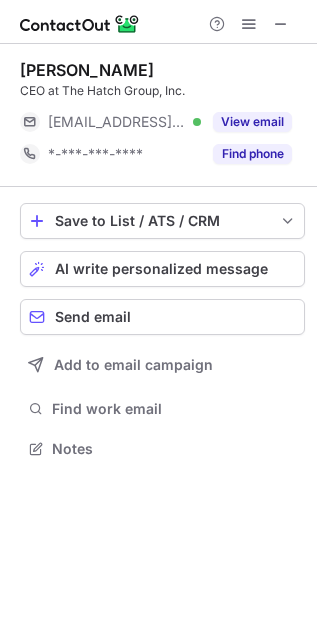 click on "CEO at The Hatch Group, Inc." at bounding box center (162, 91) 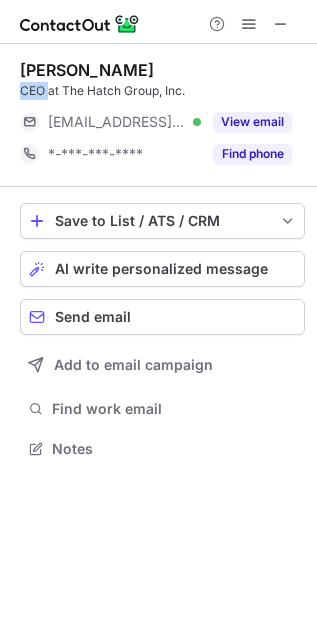 click on "CEO at The Hatch Group, Inc." at bounding box center [162, 91] 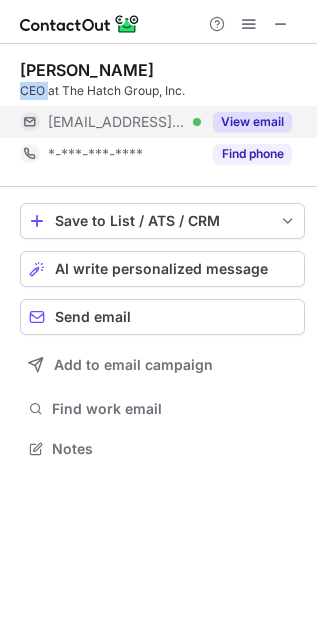 copy on "CEO" 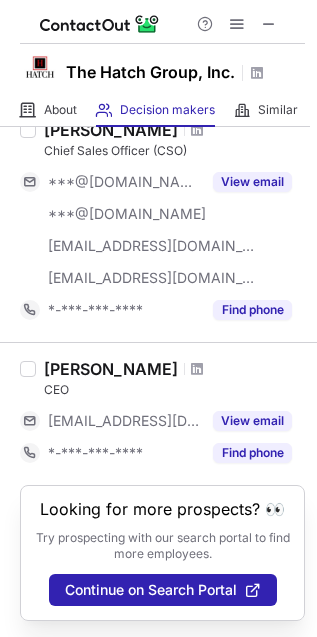 scroll, scrollTop: 304, scrollLeft: 0, axis: vertical 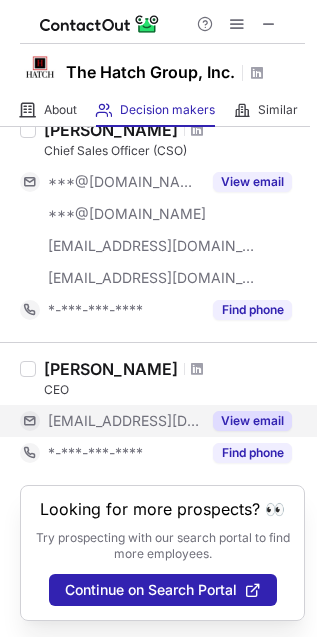 click on "View email" at bounding box center (252, 421) 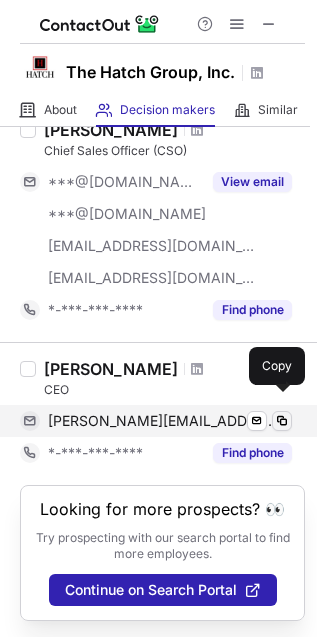 click at bounding box center [282, 421] 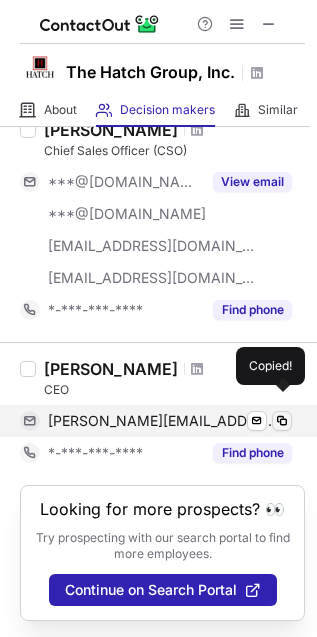 type 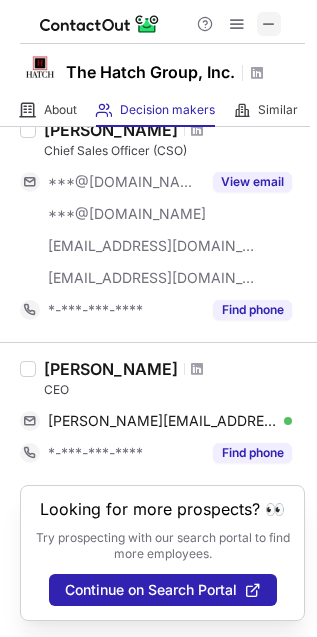 click at bounding box center (269, 24) 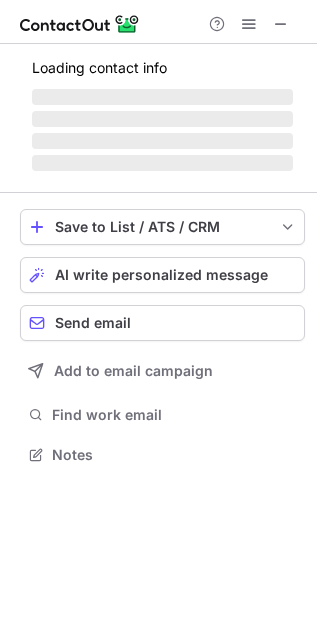 scroll, scrollTop: 11, scrollLeft: 10, axis: both 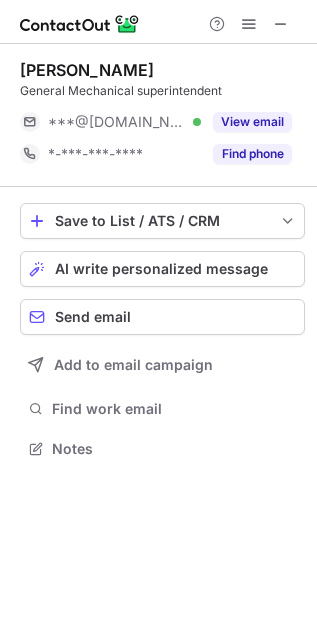 click on "General Mechanical superintendent" at bounding box center (162, 91) 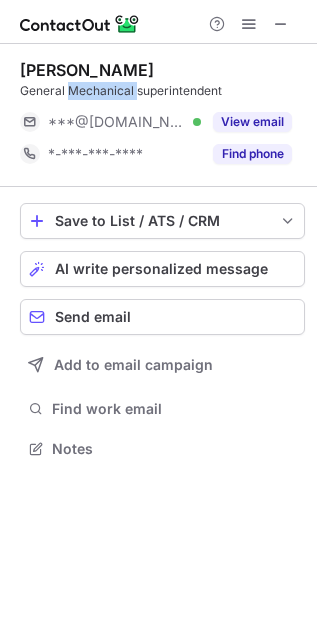 click on "General Mechanical superintendent" at bounding box center (162, 91) 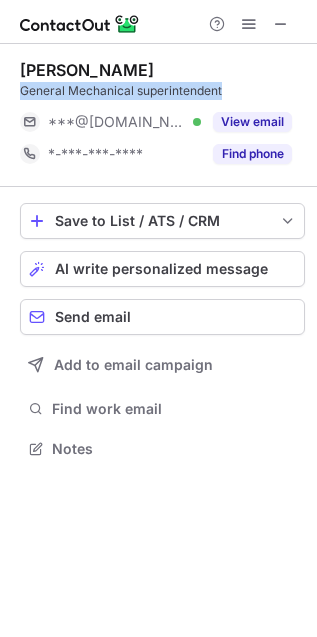 click on "General Mechanical superintendent" at bounding box center (162, 91) 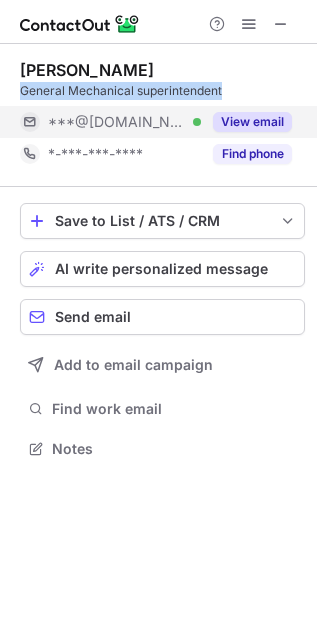 click on "View email" at bounding box center (252, 122) 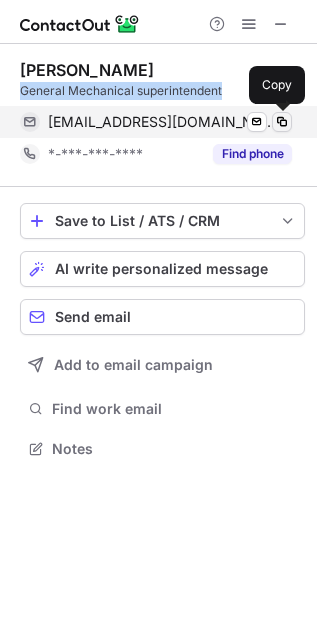click at bounding box center [282, 122] 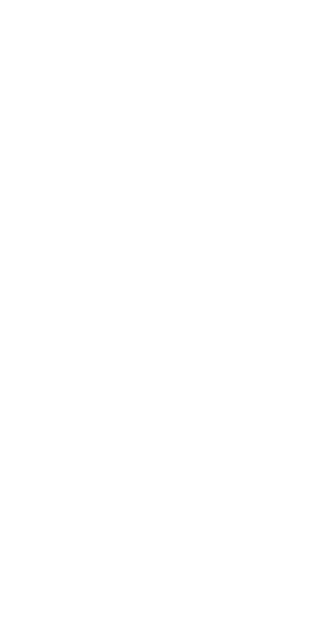 scroll, scrollTop: 0, scrollLeft: 0, axis: both 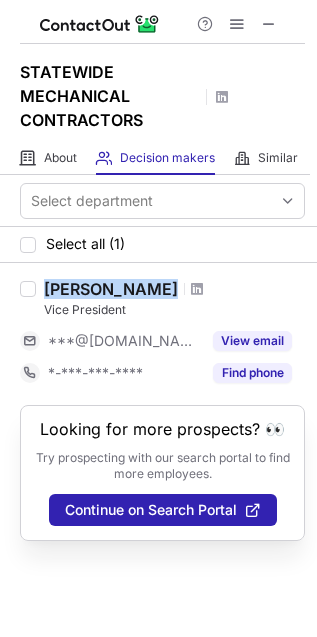 drag, startPoint x: 41, startPoint y: 287, endPoint x: 203, endPoint y: 281, distance: 162.11107 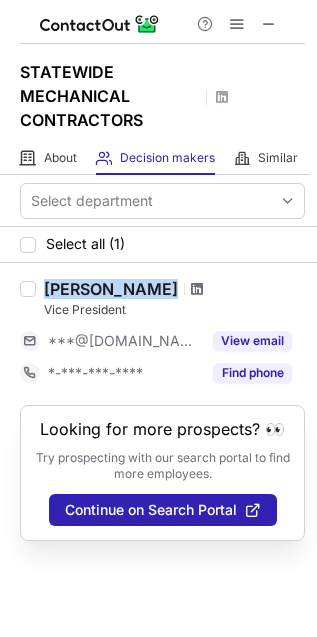 click at bounding box center [197, 289] 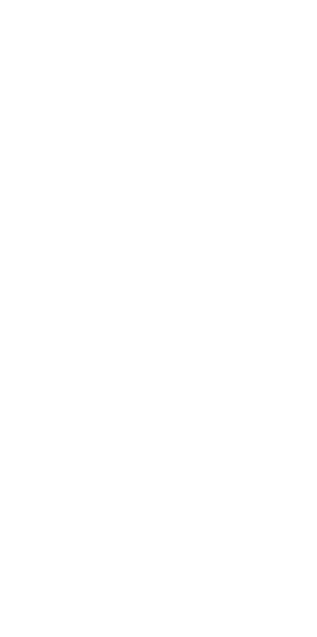 scroll, scrollTop: 0, scrollLeft: 0, axis: both 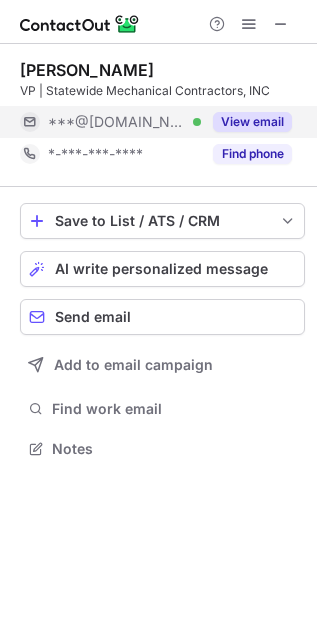drag, startPoint x: 219, startPoint y: 127, endPoint x: 262, endPoint y: 23, distance: 112.53888 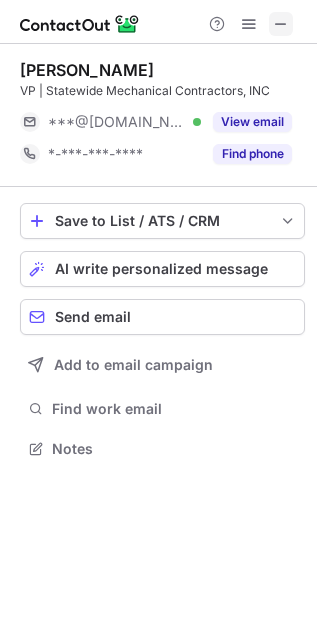 click at bounding box center [281, 24] 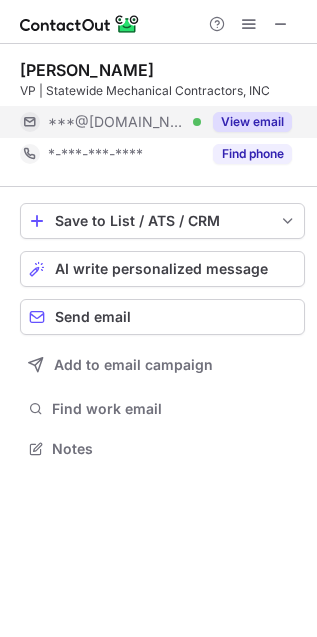 click on "View email" at bounding box center (252, 122) 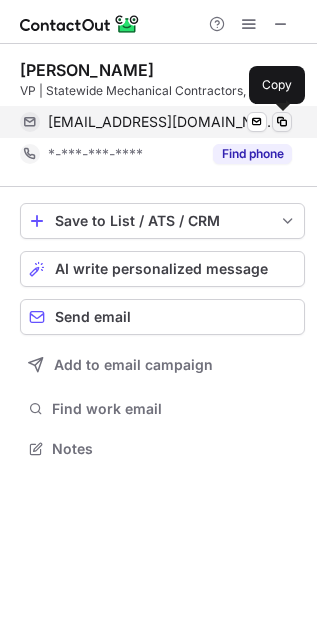 click at bounding box center [282, 122] 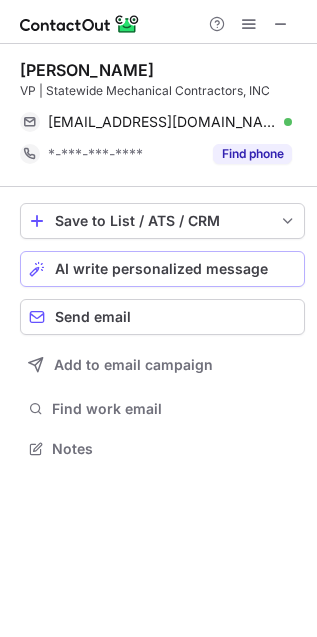 type 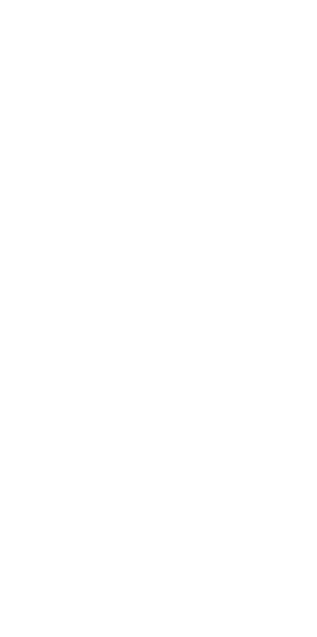 scroll, scrollTop: 0, scrollLeft: 0, axis: both 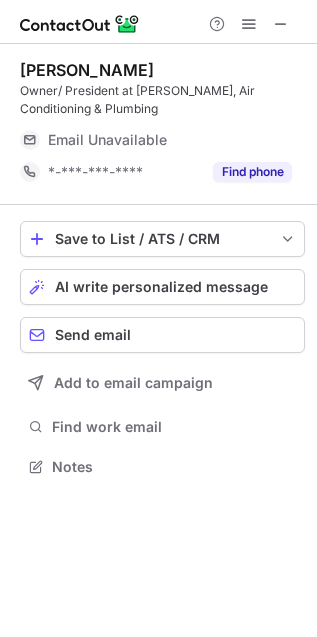 click on "Owner/ President at [PERSON_NAME], Air Conditioning & Plumbing" at bounding box center (162, 100) 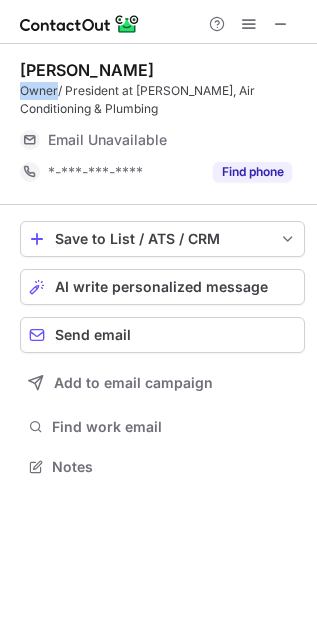 click on "Owner/ President at [PERSON_NAME], Air Conditioning & Plumbing" at bounding box center [162, 100] 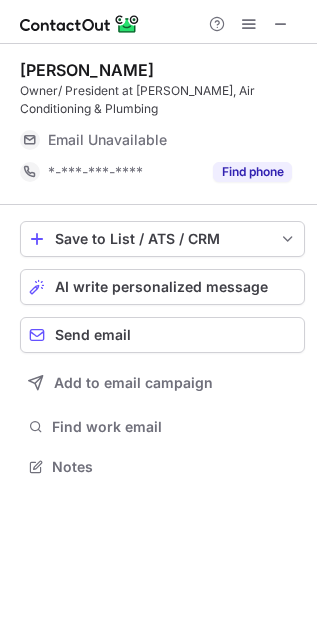click on "Owner/ President at [PERSON_NAME], Air Conditioning & Plumbing" at bounding box center (162, 100) 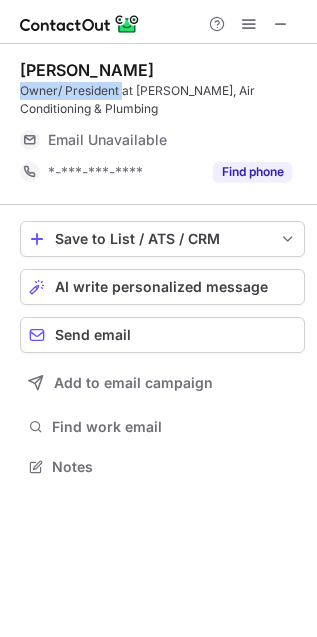 copy on "Owner/ President" 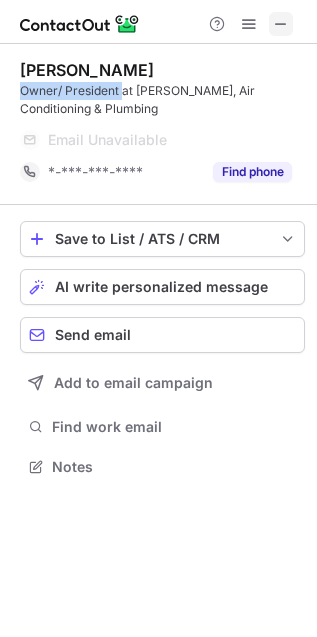 click at bounding box center (281, 24) 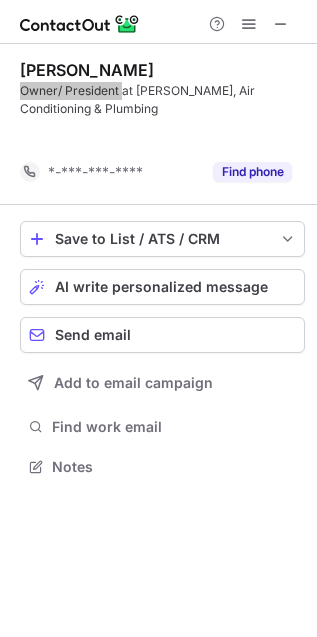 scroll, scrollTop: 421, scrollLeft: 317, axis: both 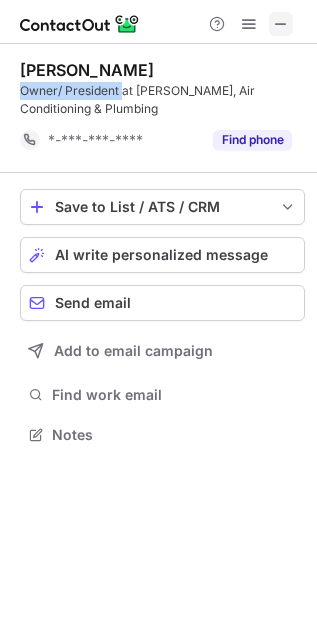 click at bounding box center [281, 24] 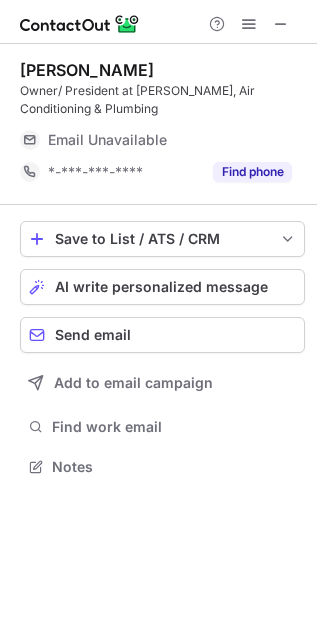 scroll, scrollTop: 11, scrollLeft: 10, axis: both 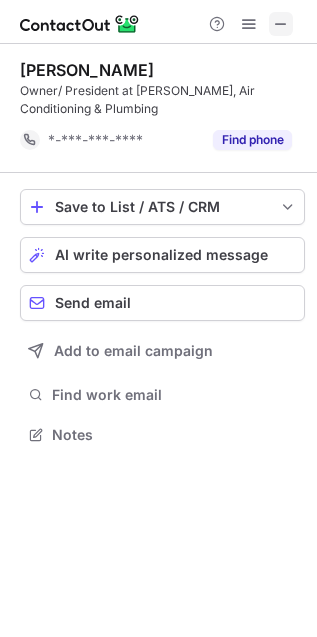 click at bounding box center (281, 24) 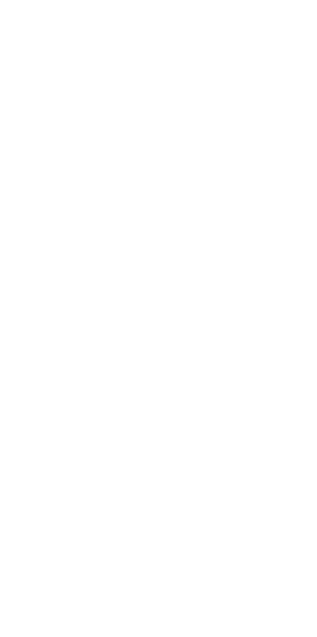 scroll, scrollTop: 0, scrollLeft: 0, axis: both 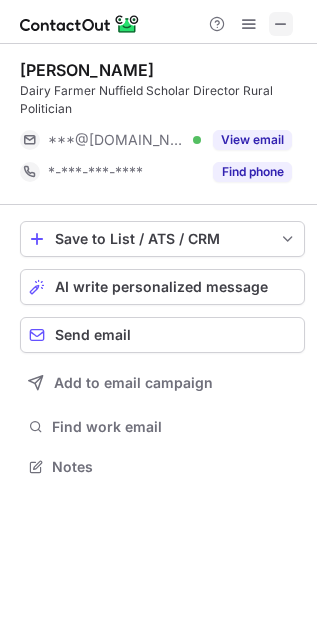 click at bounding box center [281, 24] 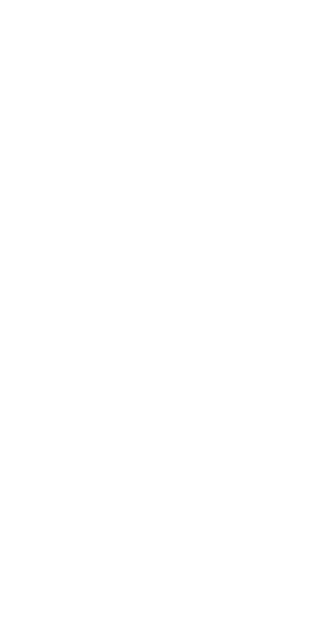 scroll, scrollTop: 0, scrollLeft: 0, axis: both 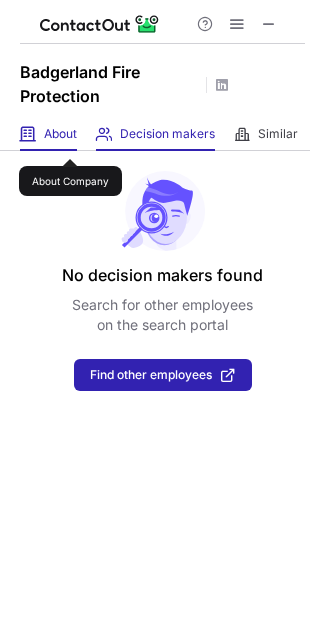 click on "About" at bounding box center [60, 134] 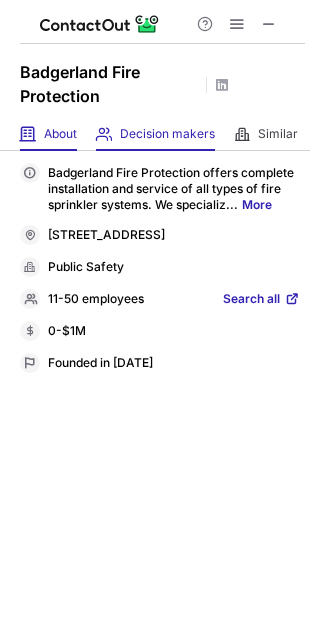 click on "Decision makers View Employees" at bounding box center [155, 134] 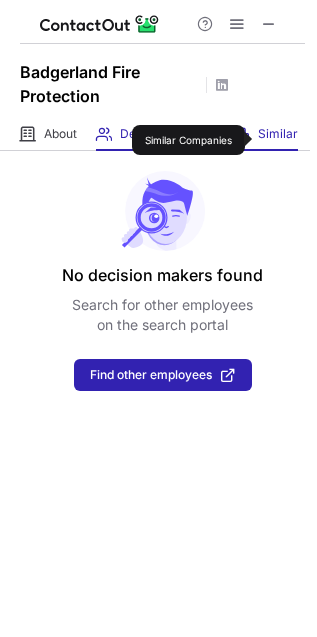 click on "Similar" at bounding box center (278, 134) 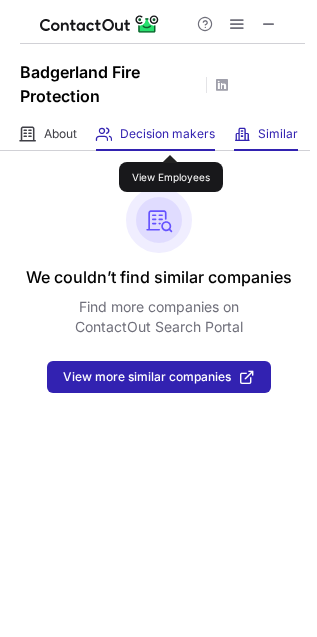 click on "Decision makers" at bounding box center [167, 134] 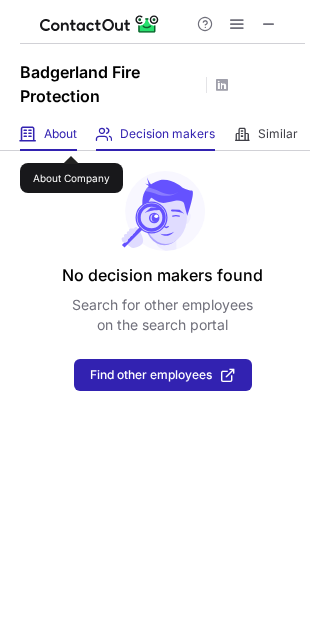 click on "About" at bounding box center [60, 134] 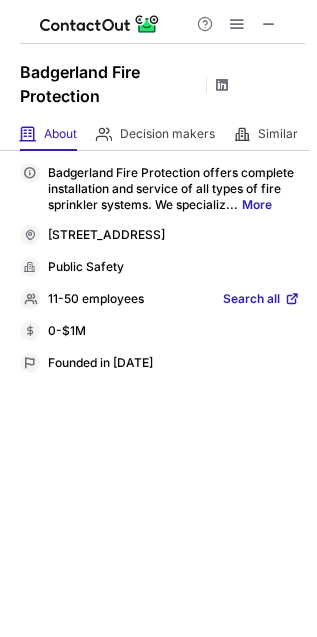 click at bounding box center (222, 85) 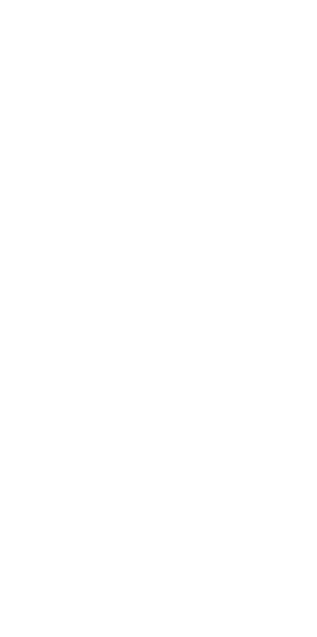 scroll, scrollTop: 0, scrollLeft: 0, axis: both 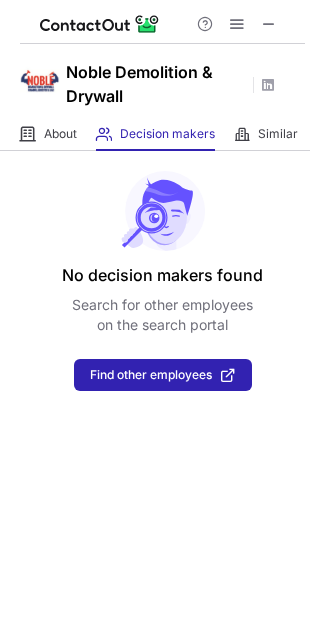 click at bounding box center (162, 22) 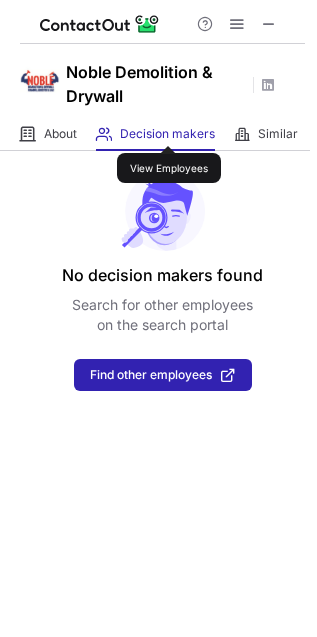 click on "Decision makers" at bounding box center [167, 134] 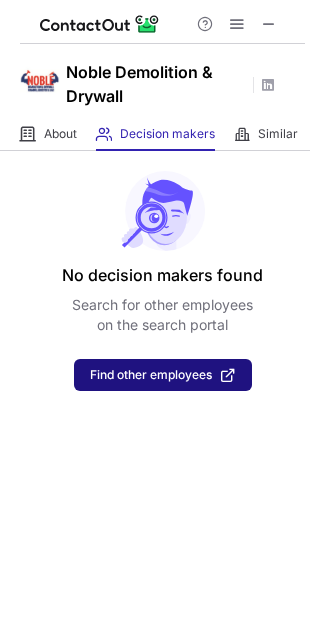 click on "Find other employees" at bounding box center (151, 375) 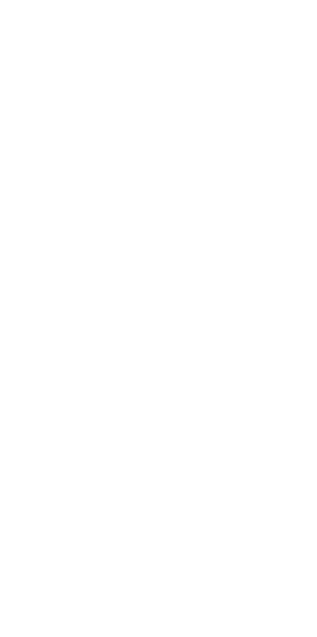 scroll, scrollTop: 0, scrollLeft: 0, axis: both 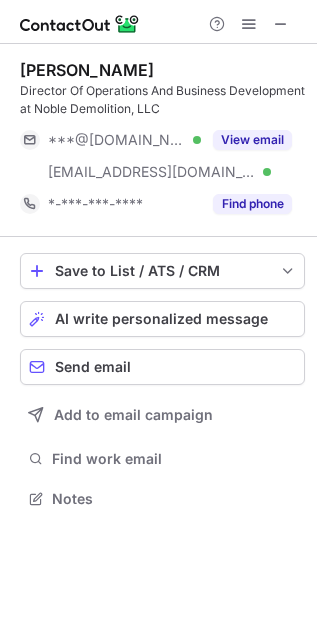 click on "Director Of Operations And Business Development at Noble Demolition, LLC" at bounding box center [162, 100] 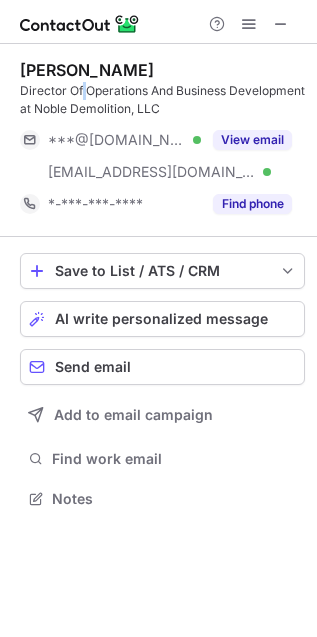 click on "Director Of Operations And Business Development at Noble Demolition, LLC" at bounding box center (162, 100) 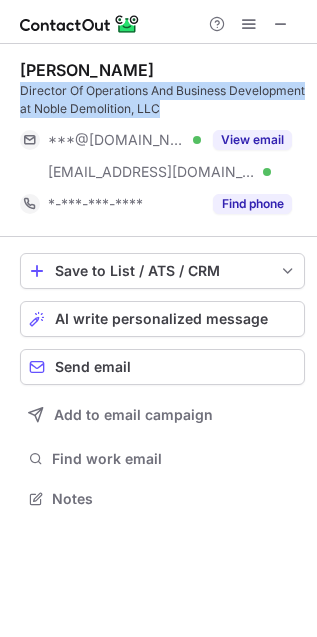 click on "Director Of Operations And Business Development at Noble Demolition, LLC" at bounding box center [162, 100] 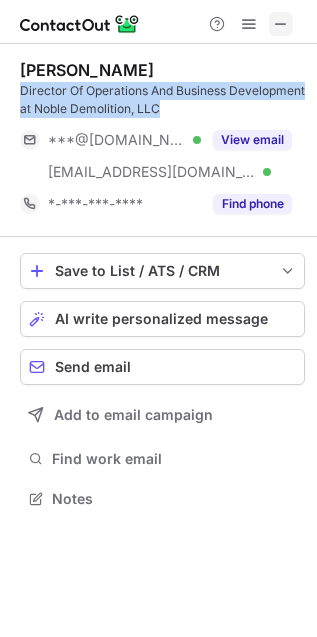 click at bounding box center (281, 24) 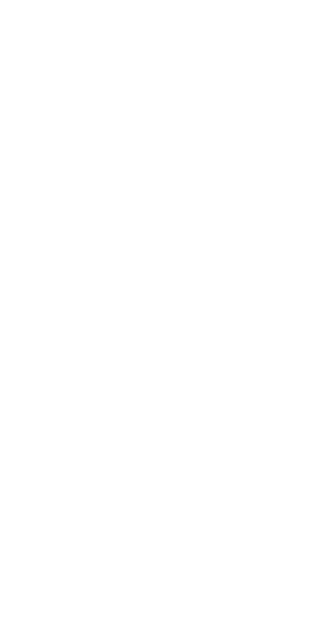 scroll, scrollTop: 0, scrollLeft: 0, axis: both 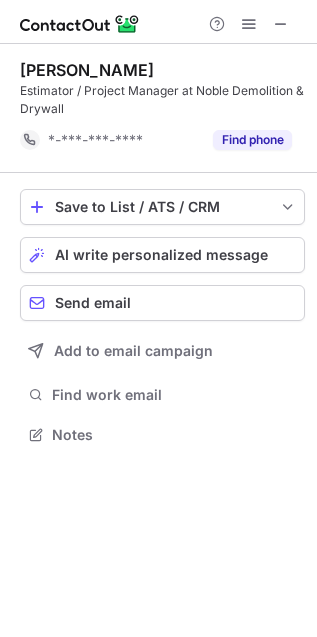 click on "[PERSON_NAME]" at bounding box center (87, 70) 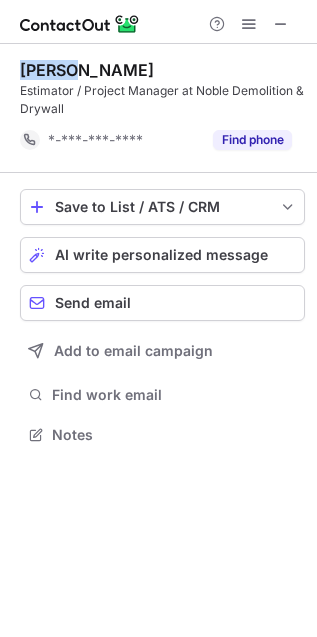 click on "[PERSON_NAME]" at bounding box center [87, 70] 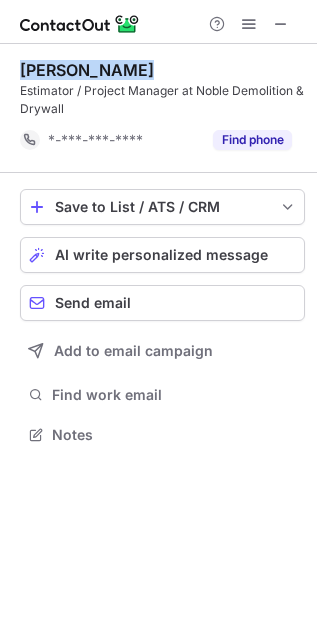 click on "Eddie Barnett" at bounding box center (87, 70) 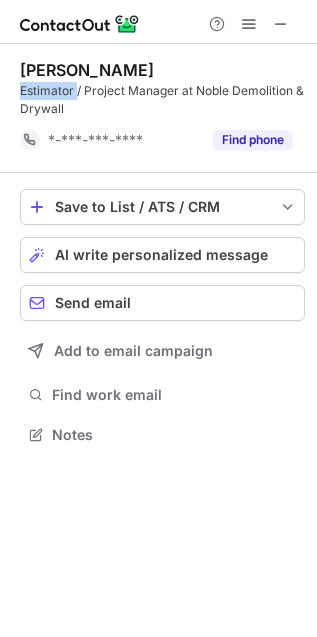 click on "Estimator / Project Manager at Noble Demolition & Drywall" at bounding box center (162, 100) 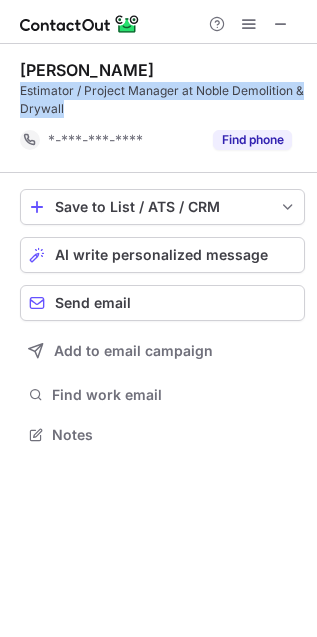 click on "Estimator / Project Manager at Noble Demolition & Drywall" at bounding box center [162, 100] 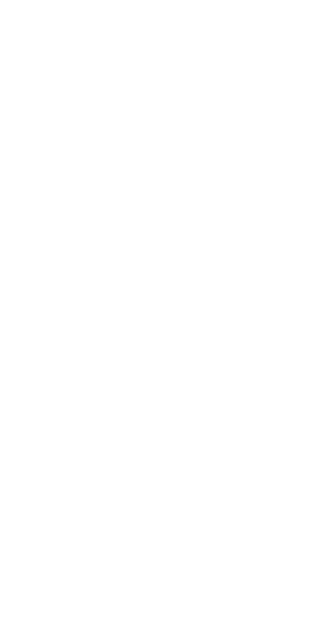 scroll, scrollTop: 0, scrollLeft: 0, axis: both 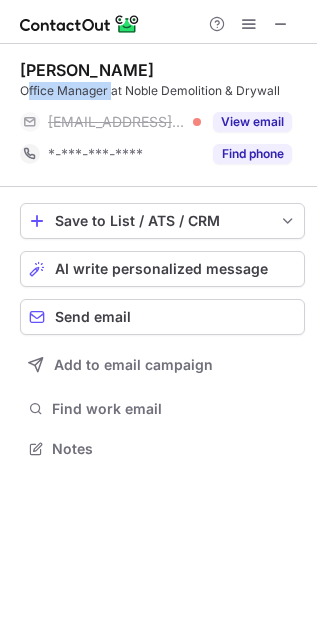 drag, startPoint x: 26, startPoint y: 89, endPoint x: 113, endPoint y: 91, distance: 87.02299 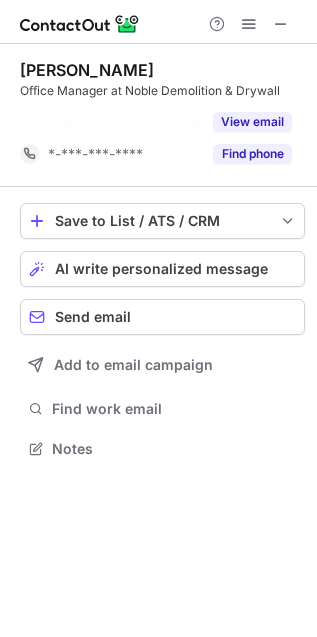 click on "[PERSON_NAME] Office Manager at Noble Demolition & Drywall [EMAIL_ADDRESS][DOMAIN_NAME] View email *-***-***-**** Find phone Save to List / ATS / CRM List Select Lever Connect Greenhouse Connect Salesforce Connect Hubspot Connect Bullhorn Connect Zapier (100+ Applications) Connect Request a new integration AI write personalized message Send email Add to email campaign Find work email Notes" at bounding box center (158, 261) 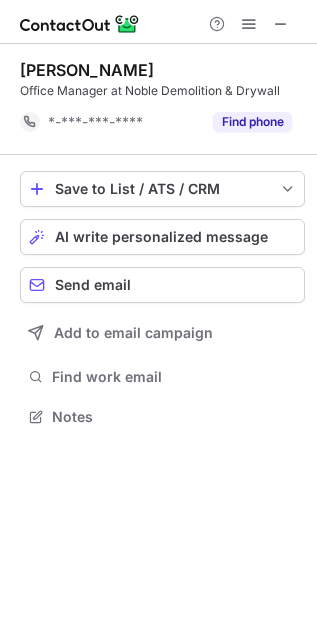 scroll, scrollTop: 402, scrollLeft: 317, axis: both 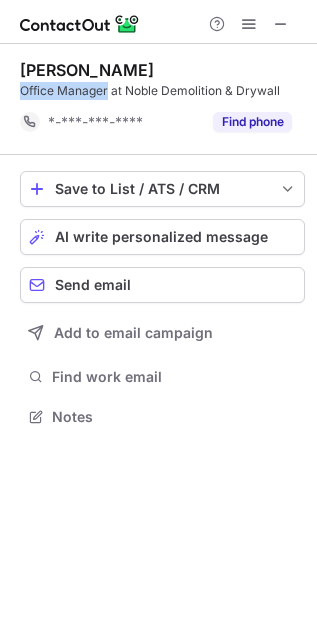 copy on "Office Manager" 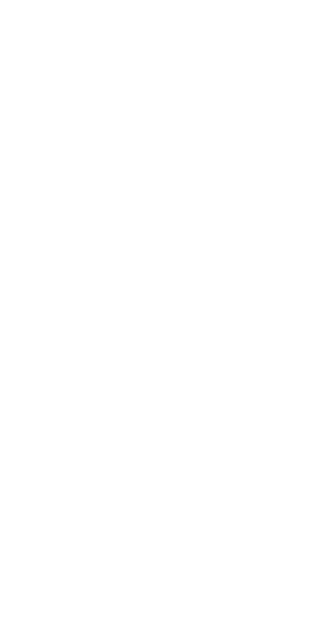 scroll, scrollTop: 0, scrollLeft: 0, axis: both 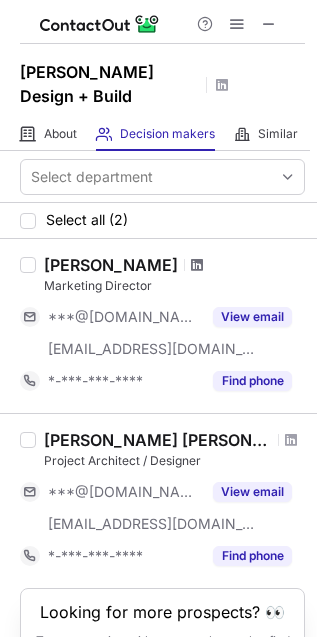 click at bounding box center [197, 265] 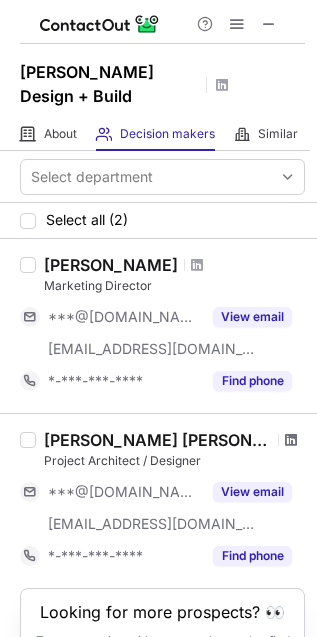 click at bounding box center [291, 440] 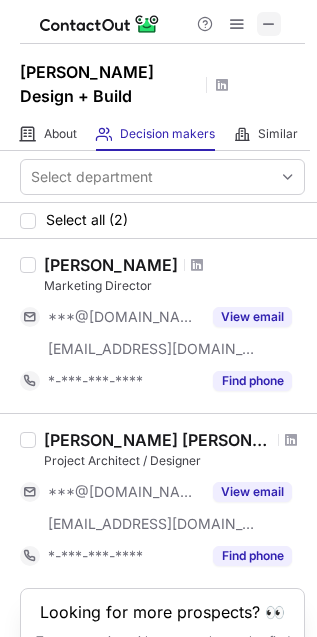 click at bounding box center [269, 24] 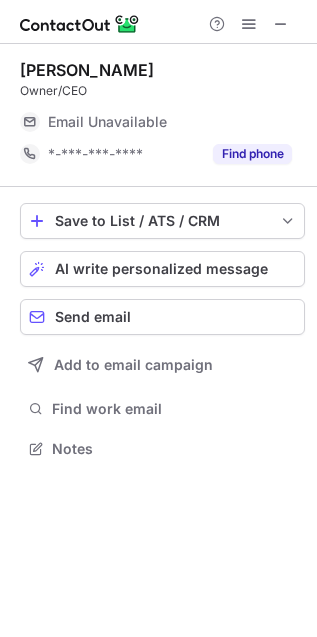 scroll, scrollTop: 11, scrollLeft: 10, axis: both 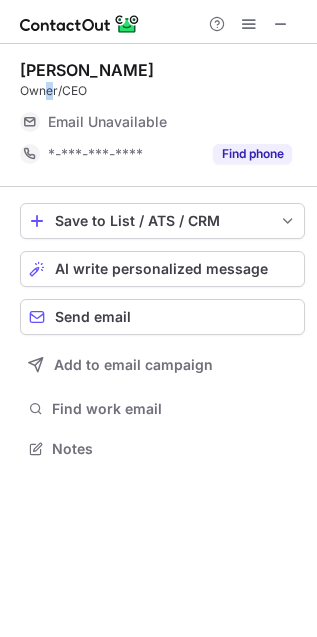 click on "Owner/CEO" at bounding box center [162, 91] 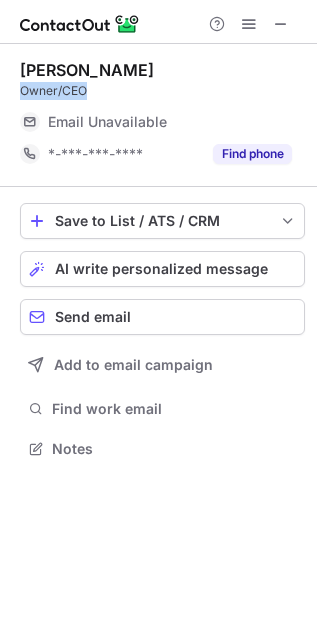 click on "Owner/CEO" at bounding box center [162, 91] 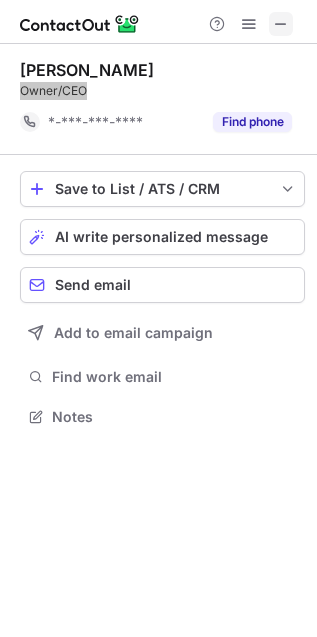 scroll, scrollTop: 402, scrollLeft: 317, axis: both 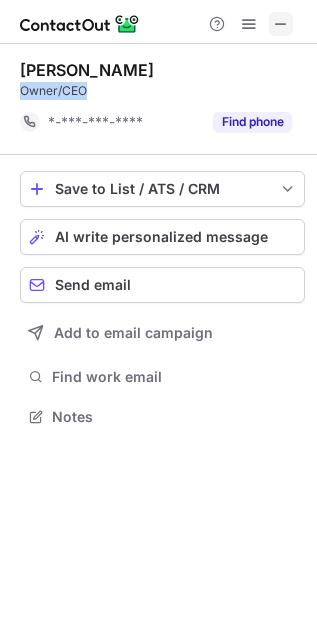 click at bounding box center (281, 24) 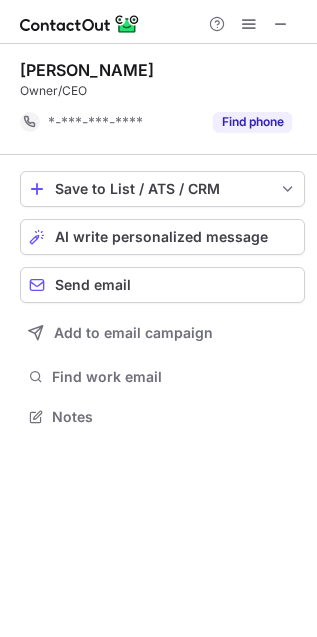 scroll, scrollTop: 402, scrollLeft: 317, axis: both 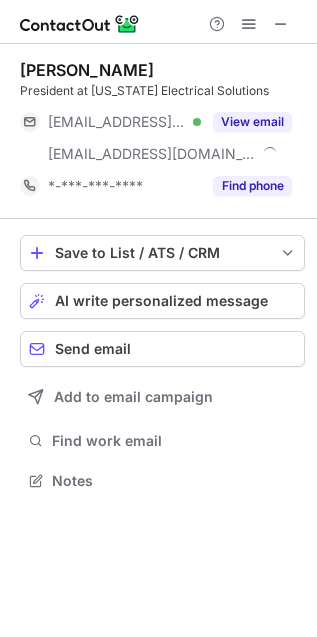click on "President at Florida Electrical Solutions" at bounding box center (162, 91) 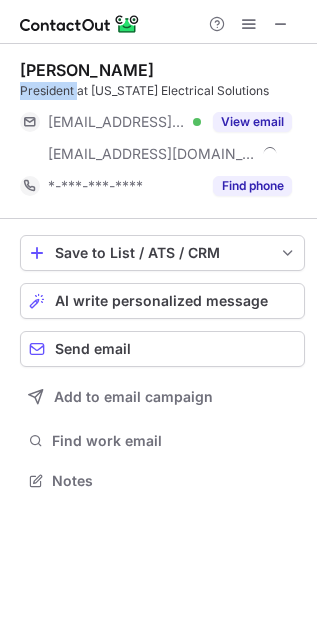 click on "President at Florida Electrical Solutions" at bounding box center [162, 91] 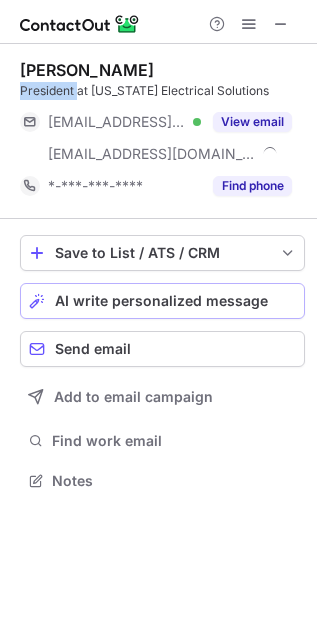 drag, startPoint x: 97, startPoint y: 97, endPoint x: 150, endPoint y: 337, distance: 245.78242 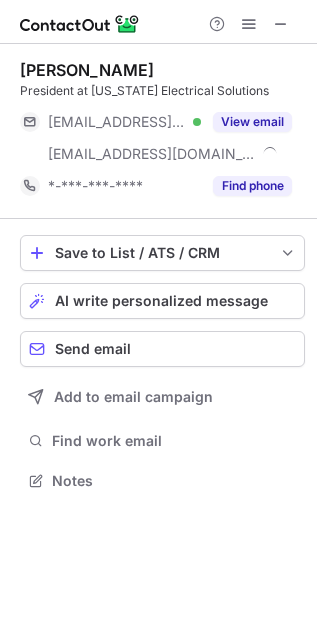 click on "Ryan Godfrey President at Florida Electrical Solutions ***@flelectricalsolutions.com Verified ***@ecf-fl.org View email *-***-***-**** Find phone" at bounding box center [162, 131] 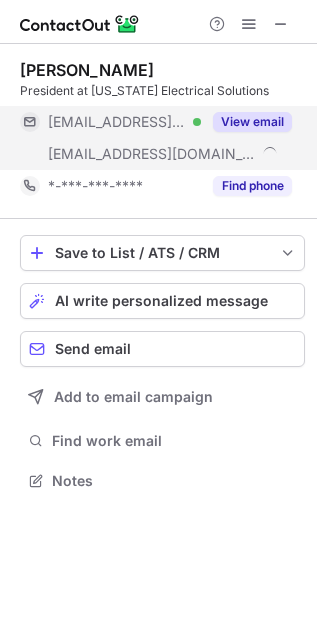 click on "View email" at bounding box center (252, 122) 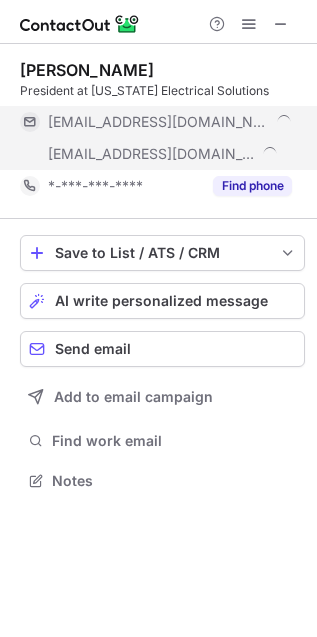 drag, startPoint x: 277, startPoint y: 127, endPoint x: 279, endPoint y: 148, distance: 21.095022 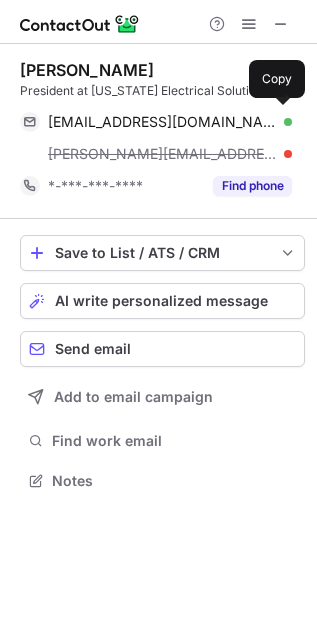scroll, scrollTop: 10, scrollLeft: 10, axis: both 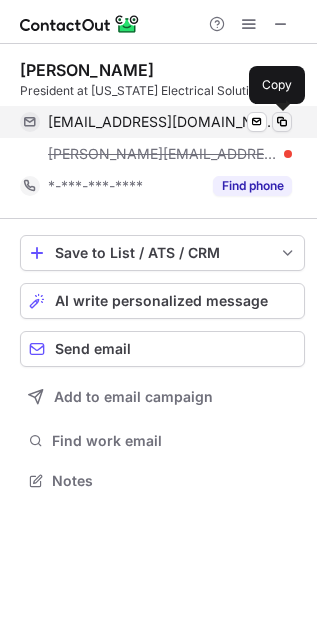 click at bounding box center [282, 122] 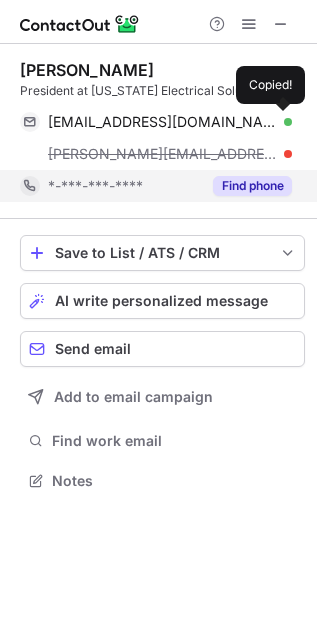 type 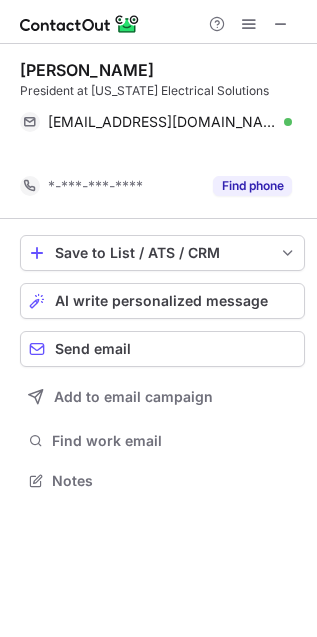 scroll, scrollTop: 435, scrollLeft: 317, axis: both 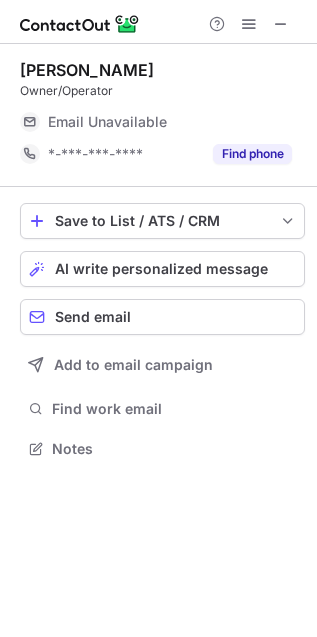 click on "Owner/Operator" at bounding box center (162, 91) 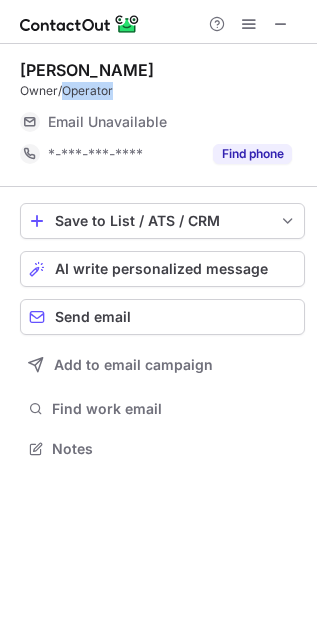 click on "Owner/Operator" at bounding box center (162, 91) 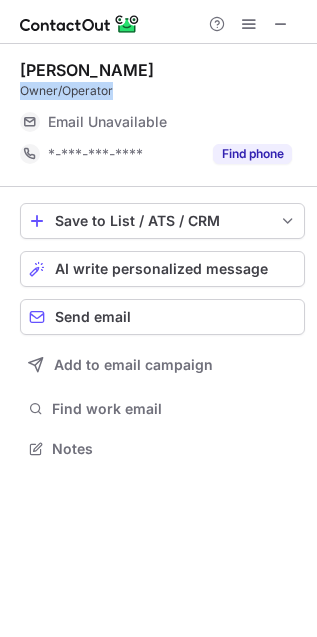 click on "Owner/Operator" at bounding box center (162, 91) 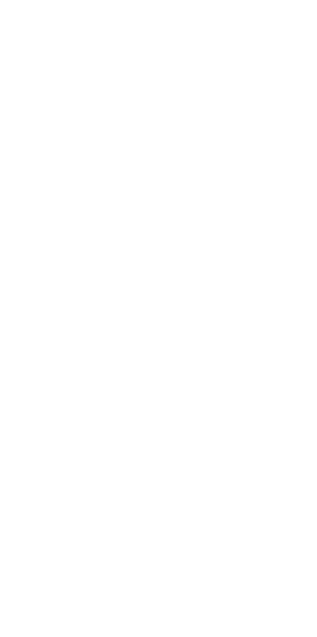 scroll, scrollTop: 0, scrollLeft: 0, axis: both 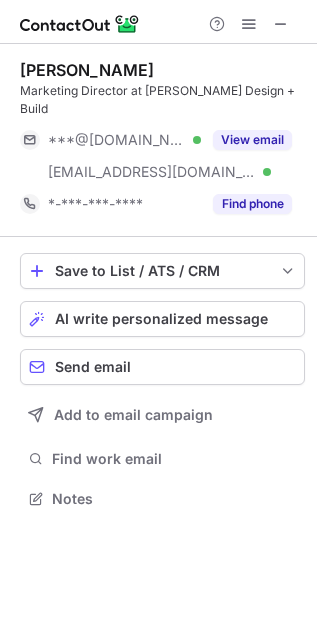 click on "Marketing Director at [PERSON_NAME] Design + Build" at bounding box center [162, 100] 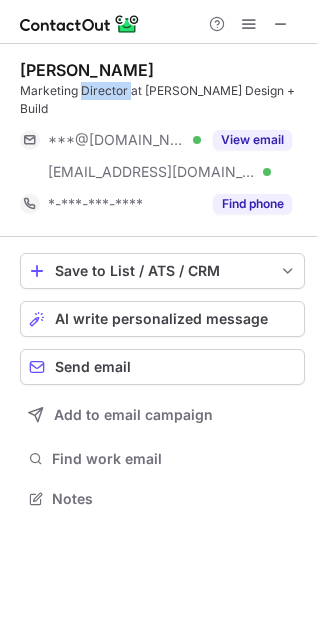 click on "Marketing Director at [PERSON_NAME] Design + Build" at bounding box center (162, 100) 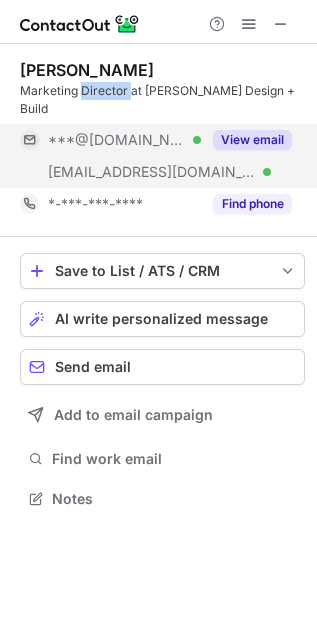 click on "View email" at bounding box center (252, 140) 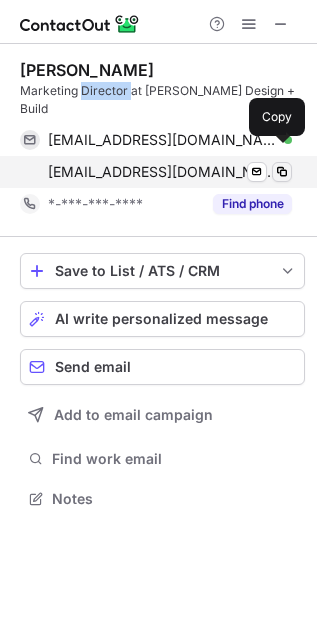 type 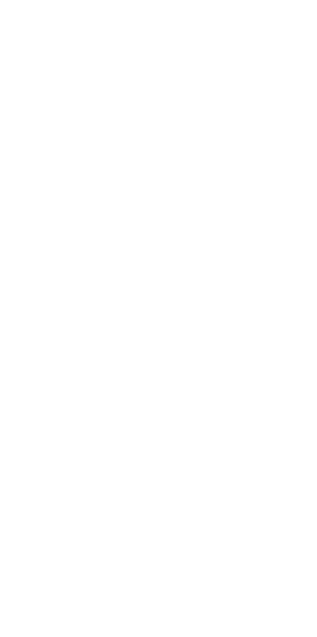 scroll, scrollTop: 0, scrollLeft: 0, axis: both 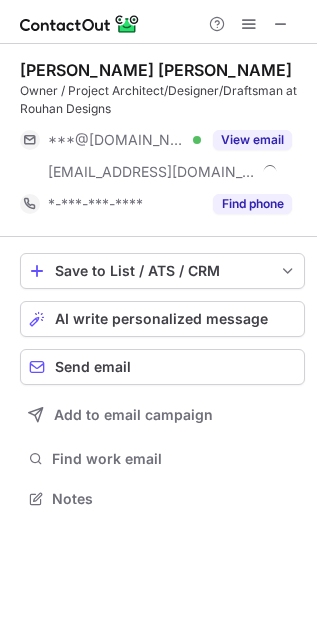 click on "[PERSON_NAME] [PERSON_NAME]" at bounding box center [156, 70] 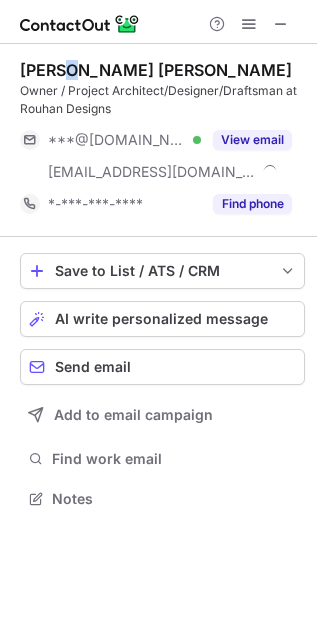 click on "[PERSON_NAME] [PERSON_NAME]" at bounding box center (156, 70) 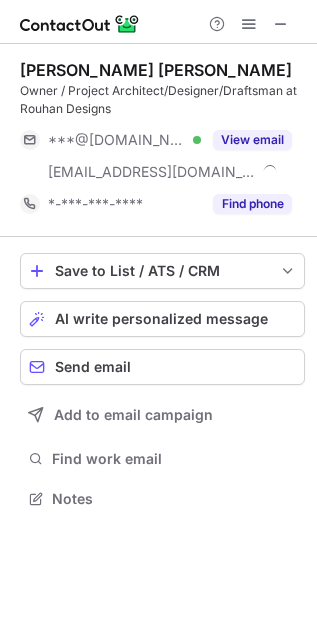 click on "[PERSON_NAME] [PERSON_NAME]" at bounding box center (156, 70) 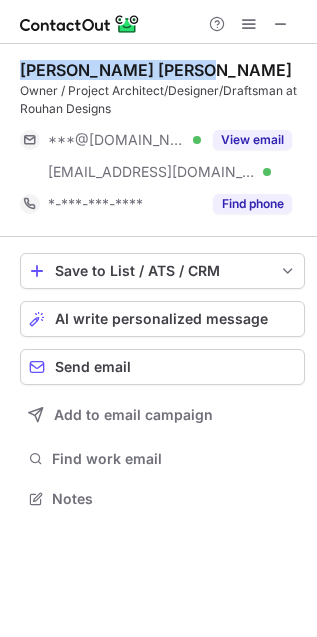copy on "[PERSON_NAME] [PERSON_NAME]" 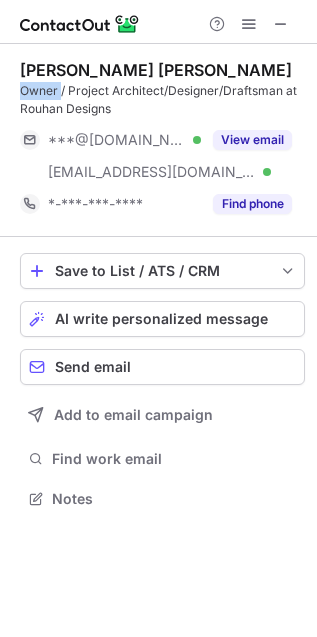 copy on "Owner" 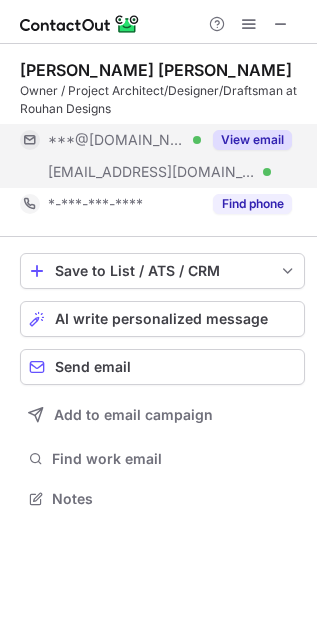 click on "View email" at bounding box center (246, 140) 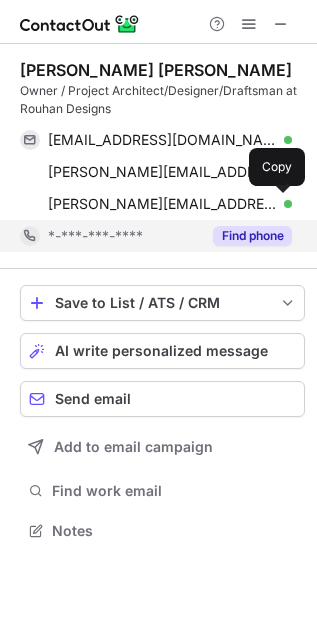 scroll, scrollTop: 10, scrollLeft: 10, axis: both 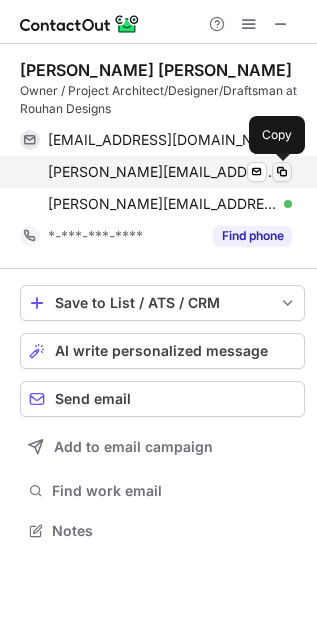 type 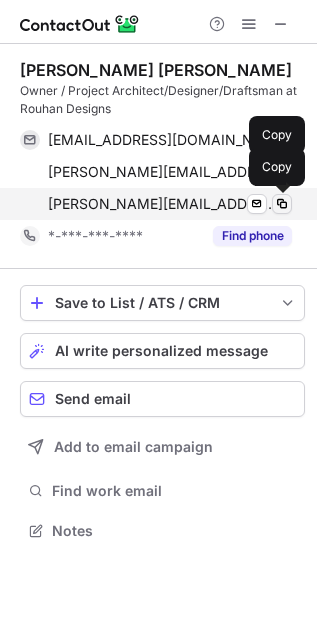 click at bounding box center (282, 204) 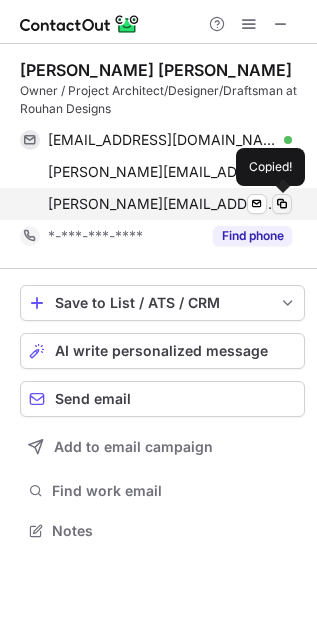 type 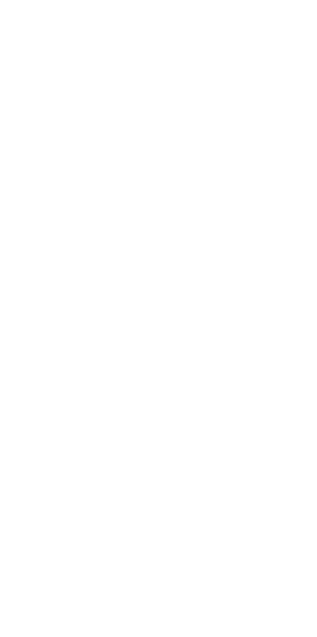 scroll, scrollTop: 0, scrollLeft: 0, axis: both 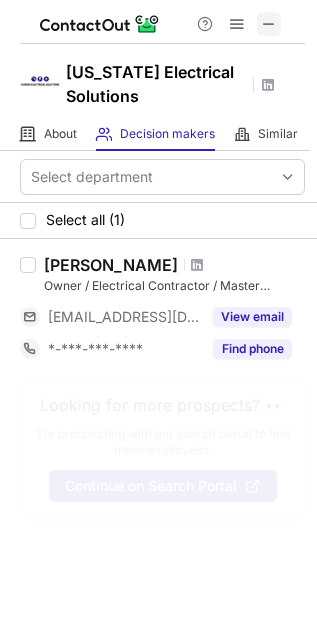 click at bounding box center (269, 24) 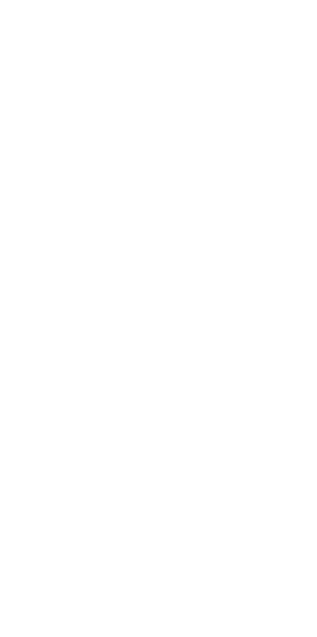 scroll, scrollTop: 0, scrollLeft: 0, axis: both 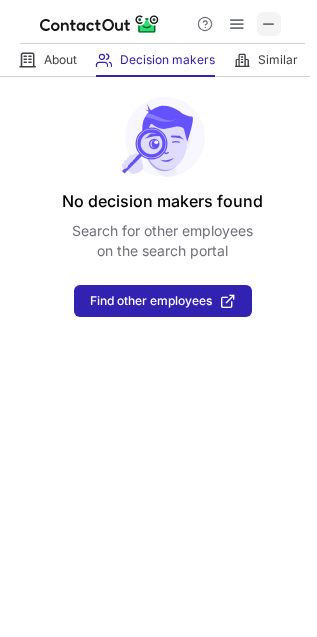 click at bounding box center [269, 24] 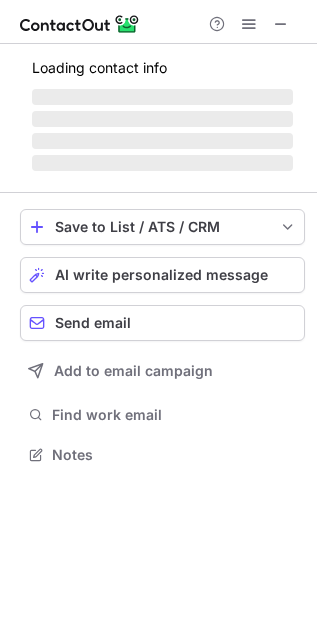 scroll, scrollTop: 11, scrollLeft: 10, axis: both 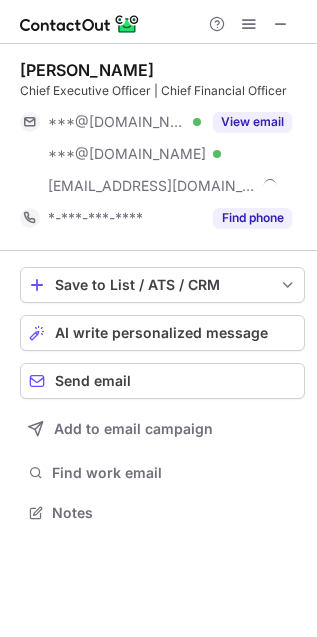 click on "Chief Executive Officer | Chief Financial Officer" at bounding box center (162, 91) 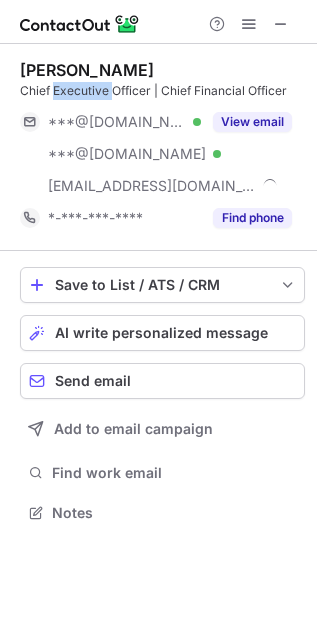 click on "Chief Executive Officer | Chief Financial Officer" at bounding box center [162, 91] 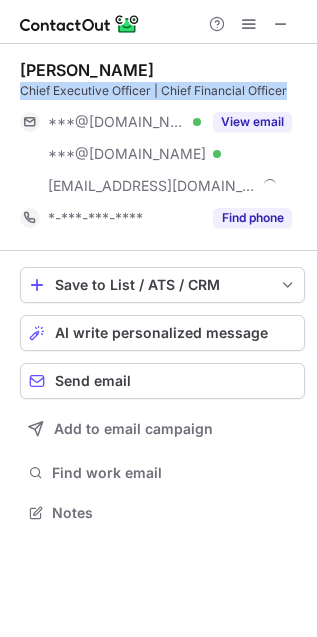 click on "Chief Executive Officer | Chief Financial Officer" at bounding box center (162, 91) 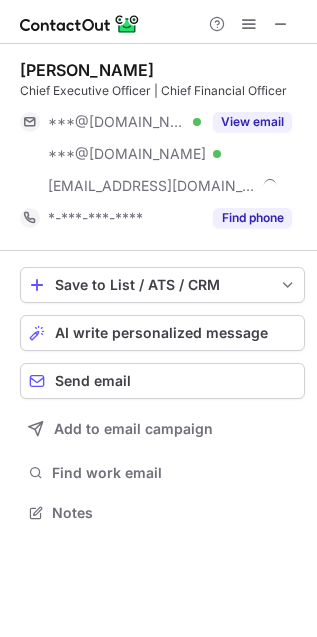 click on "Sarah Lieb" at bounding box center [87, 70] 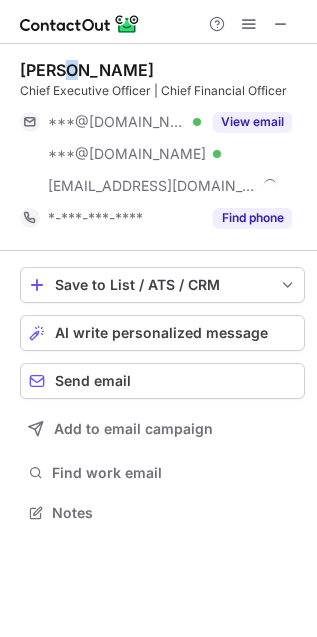 click on "Sarah Lieb" at bounding box center (87, 70) 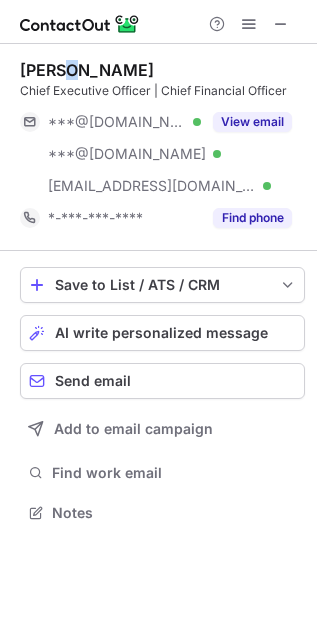 click on "Sarah Lieb" at bounding box center (87, 70) 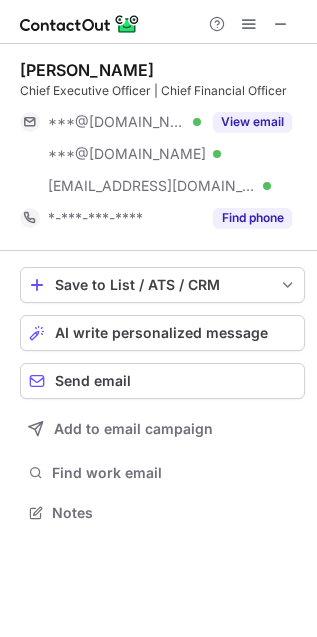 click on "Sarah Lieb Chief Executive Officer | Chief Financial Officer" at bounding box center [162, 80] 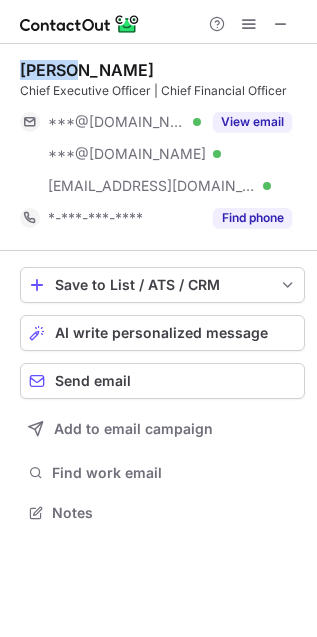 click on "Sarah Lieb" at bounding box center (87, 70) 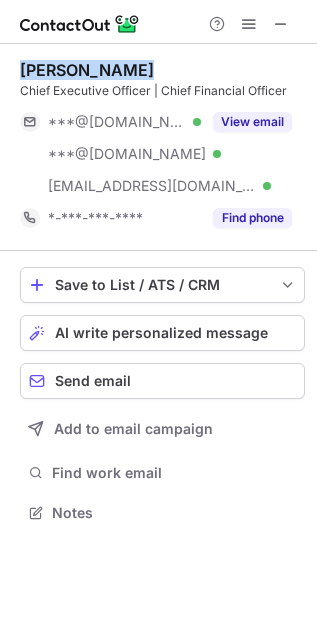 click on "Sarah Lieb" at bounding box center (87, 70) 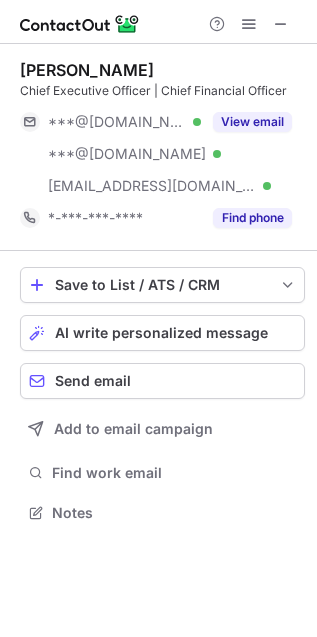 click on "Chief Executive Officer | Chief Financial Officer" at bounding box center (162, 91) 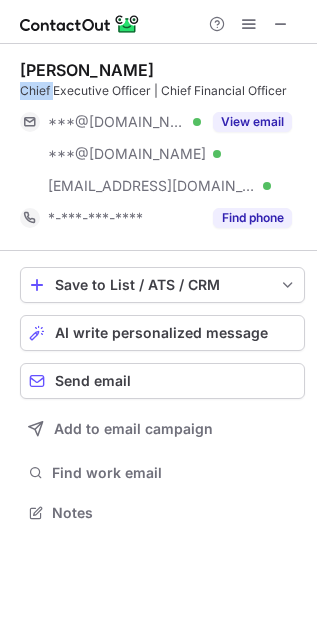 click on "Chief Executive Officer | Chief Financial Officer" at bounding box center (162, 91) 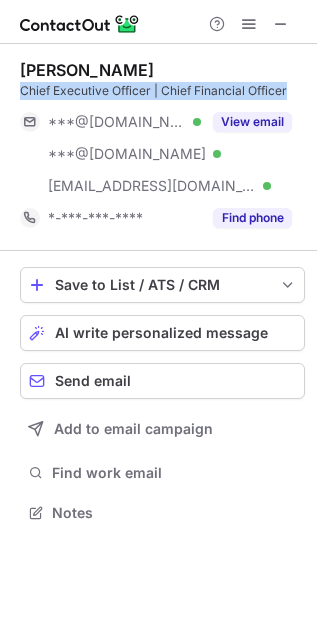 click on "Chief Executive Officer | Chief Financial Officer" at bounding box center (162, 91) 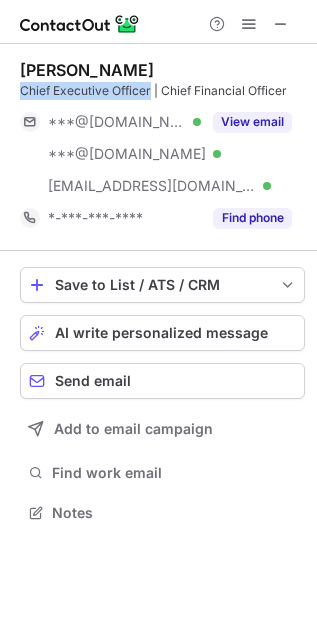 copy on "Chief Executive Officer" 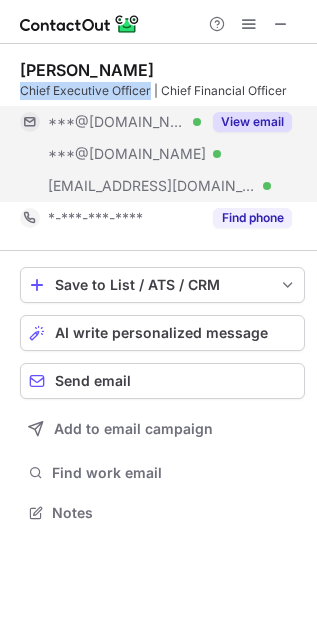 click on "View email" at bounding box center (252, 122) 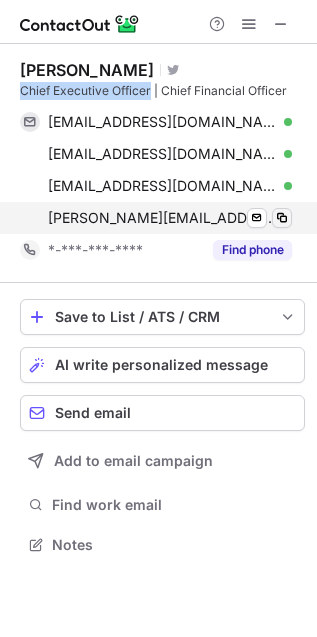scroll, scrollTop: 10, scrollLeft: 10, axis: both 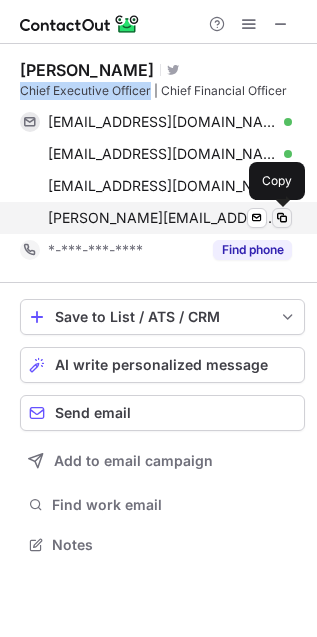 click at bounding box center (282, 218) 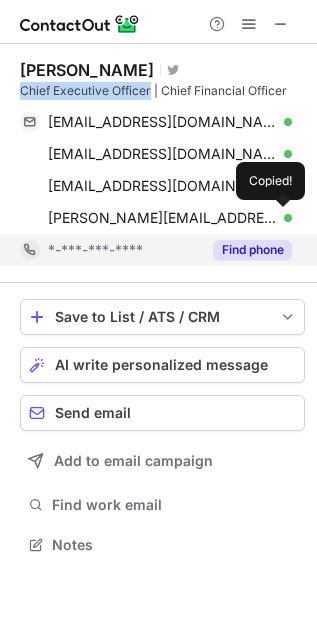 type 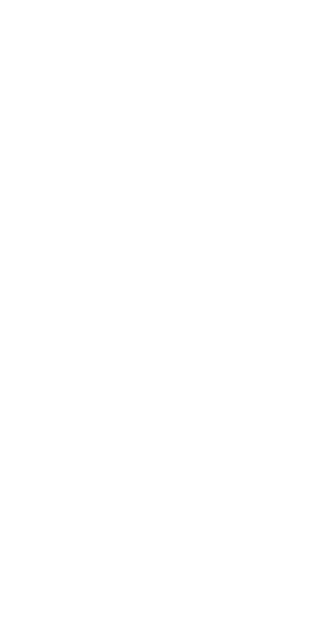scroll, scrollTop: 0, scrollLeft: 0, axis: both 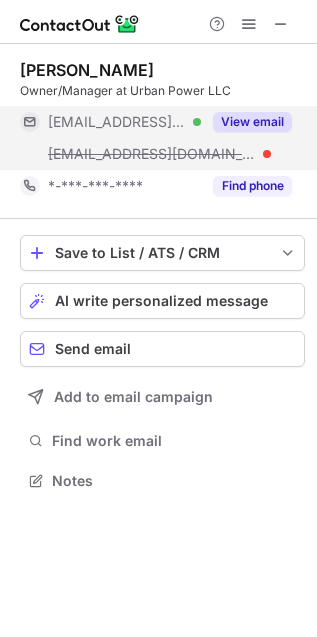 click on "View email" at bounding box center (252, 122) 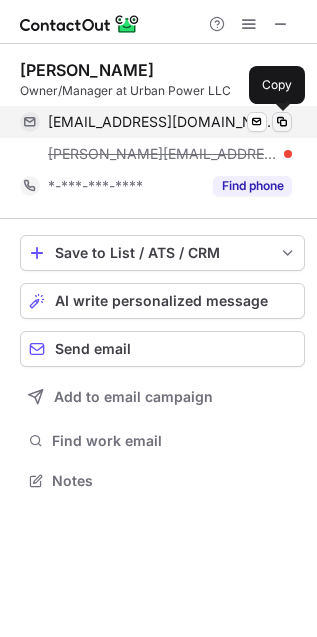 click at bounding box center (282, 122) 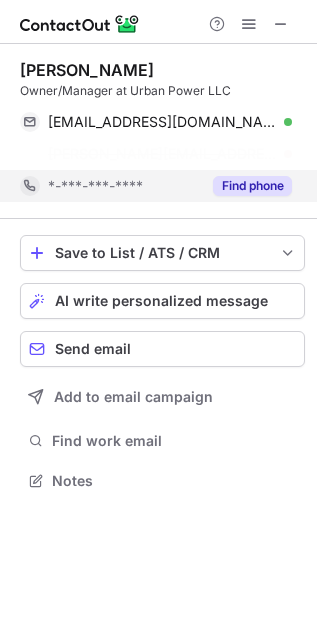 scroll, scrollTop: 435, scrollLeft: 317, axis: both 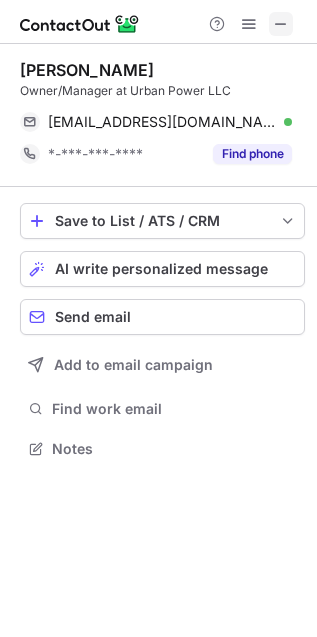 click at bounding box center (281, 24) 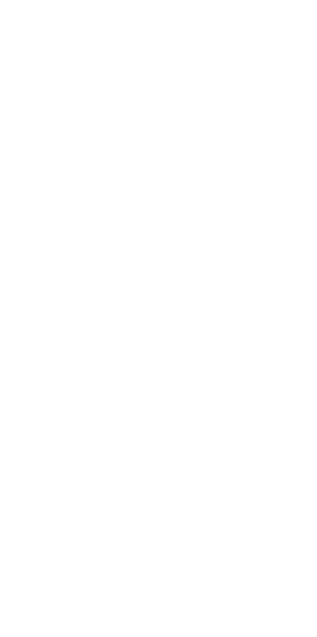 scroll, scrollTop: 0, scrollLeft: 0, axis: both 